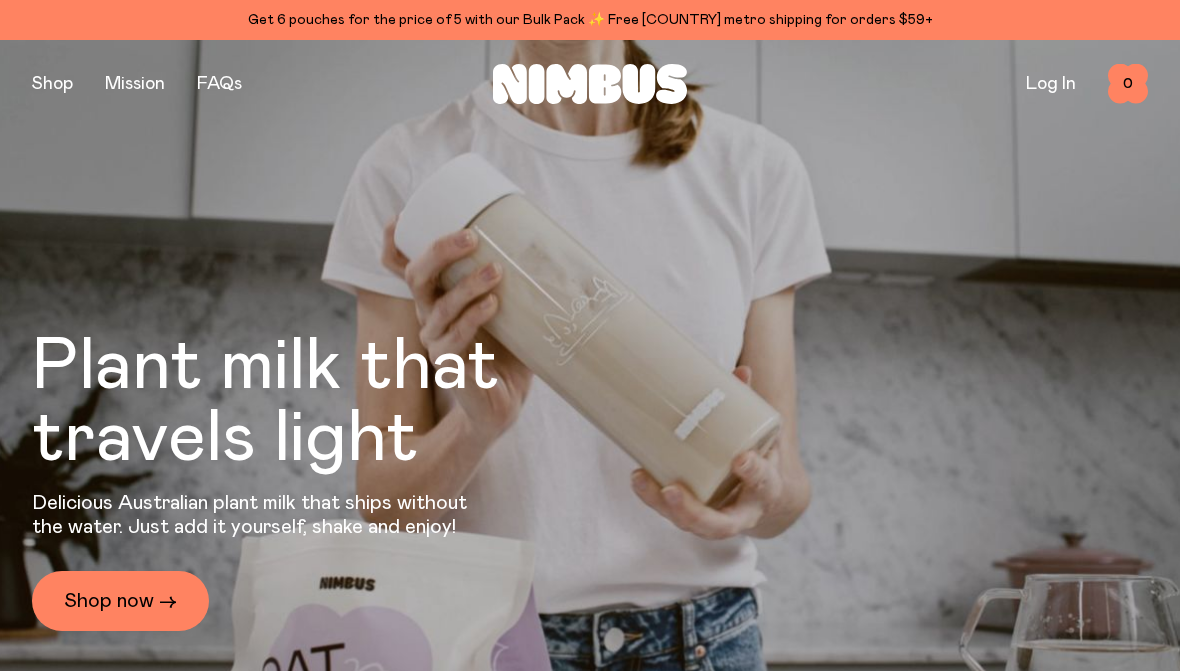 scroll, scrollTop: 0, scrollLeft: 0, axis: both 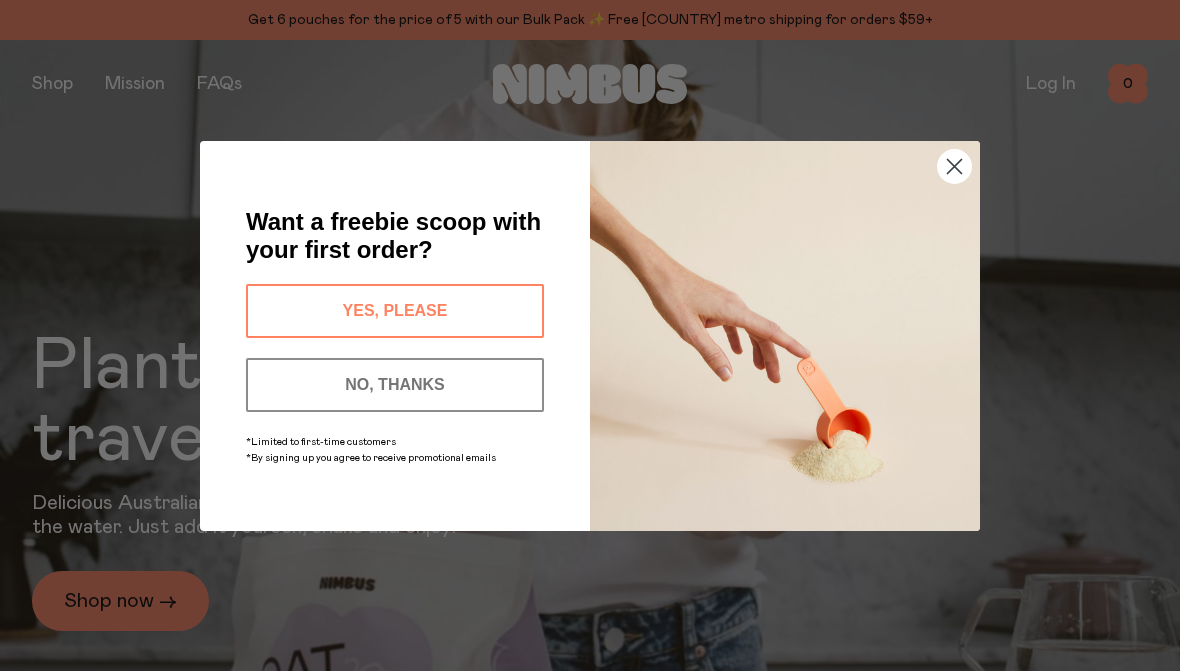 click at bounding box center (785, 336) 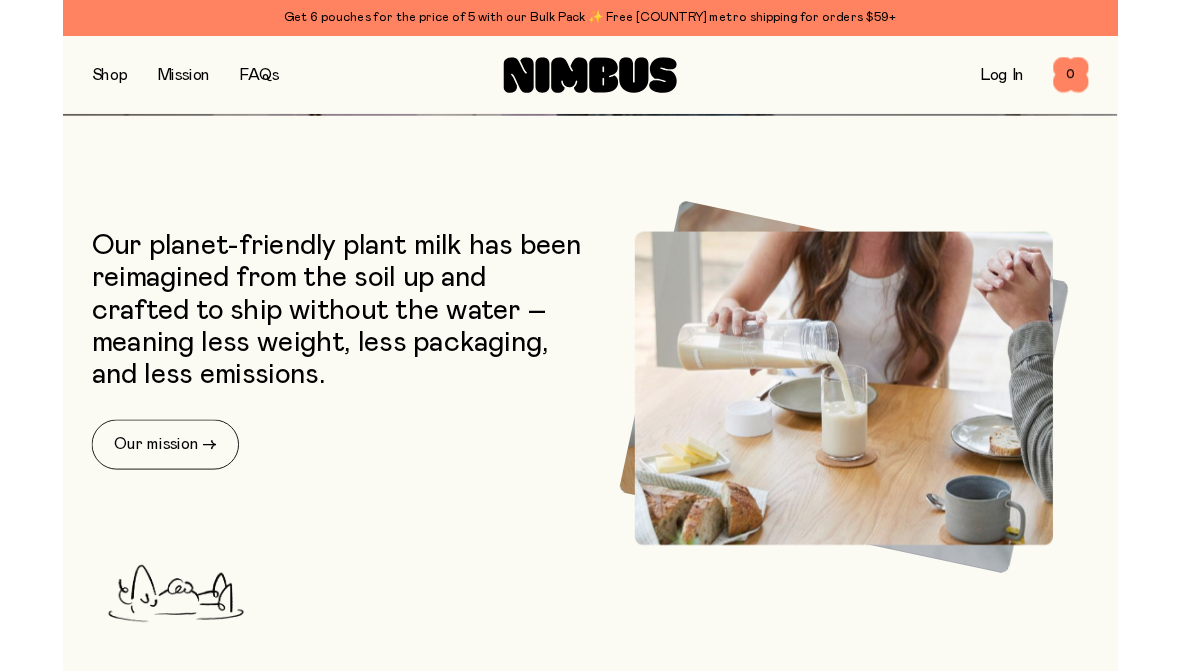 scroll, scrollTop: 662, scrollLeft: 0, axis: vertical 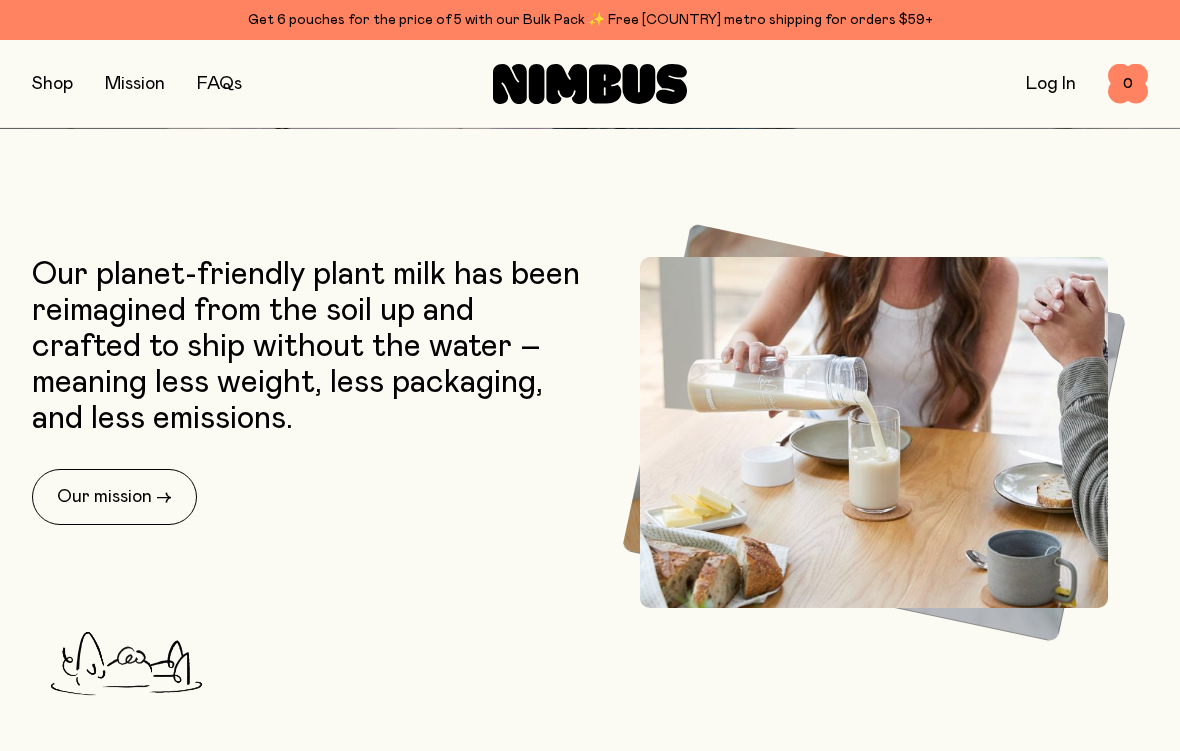 click on "Our mission →" at bounding box center [114, 497] 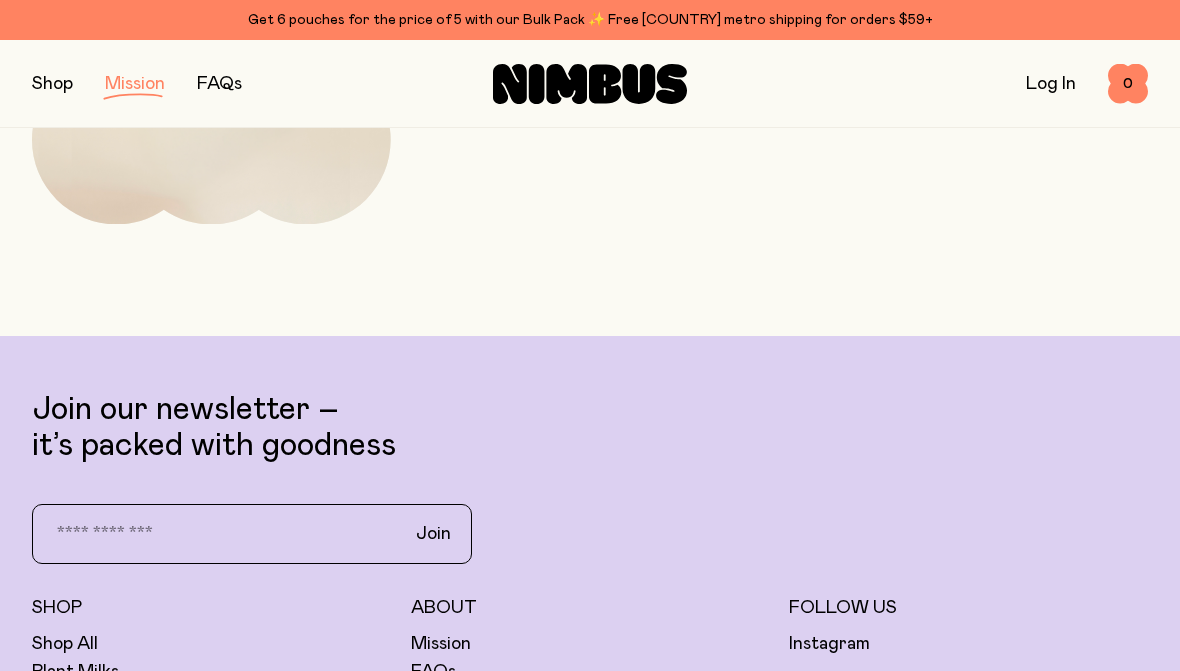 scroll, scrollTop: 3308, scrollLeft: 0, axis: vertical 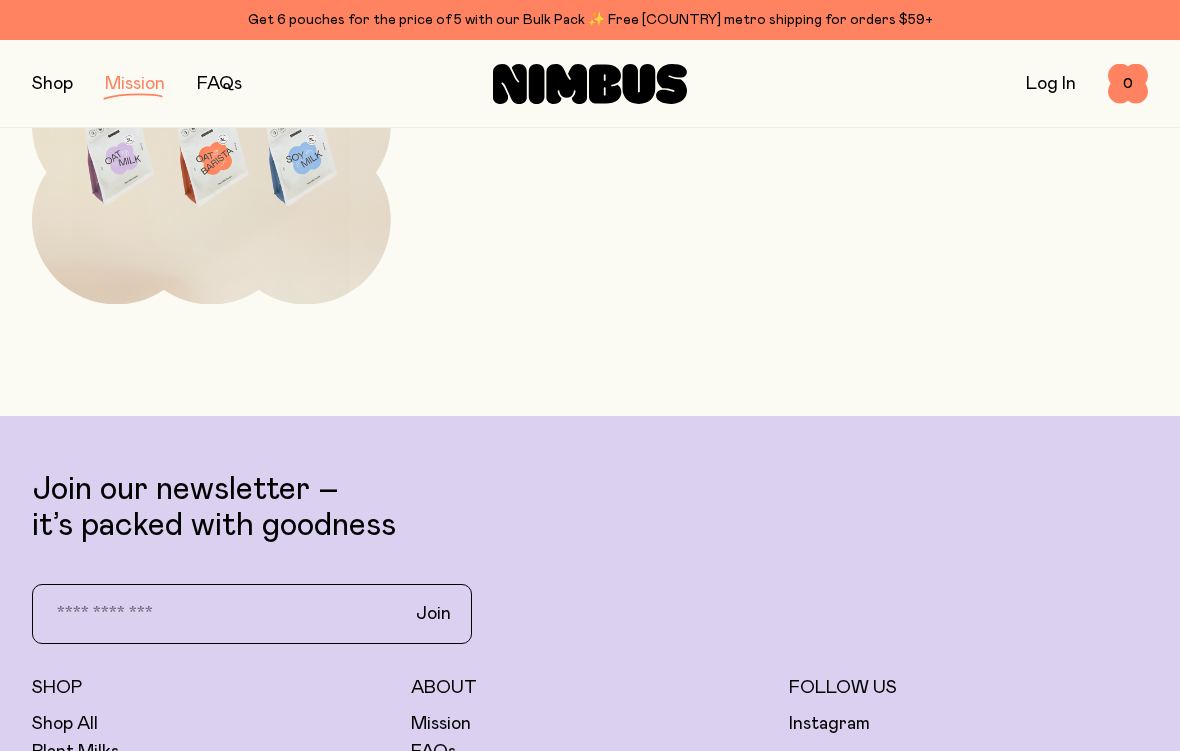 click at bounding box center [52, 84] 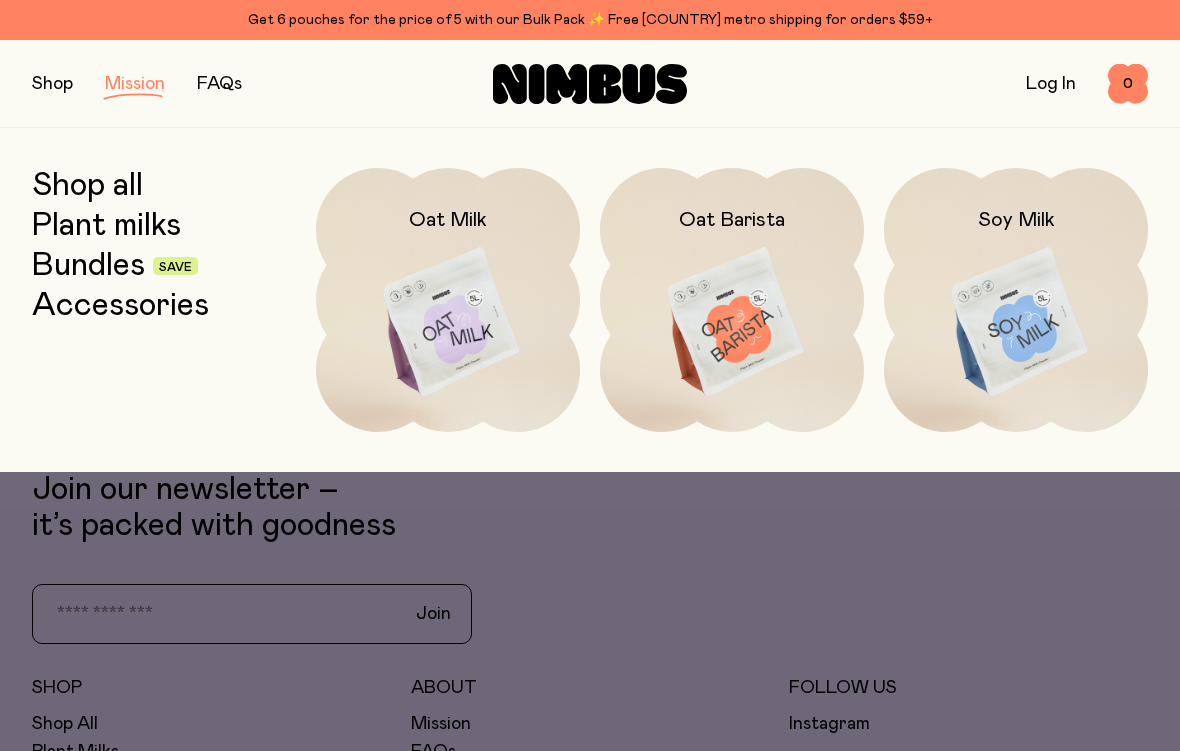 click at bounding box center [732, 323] 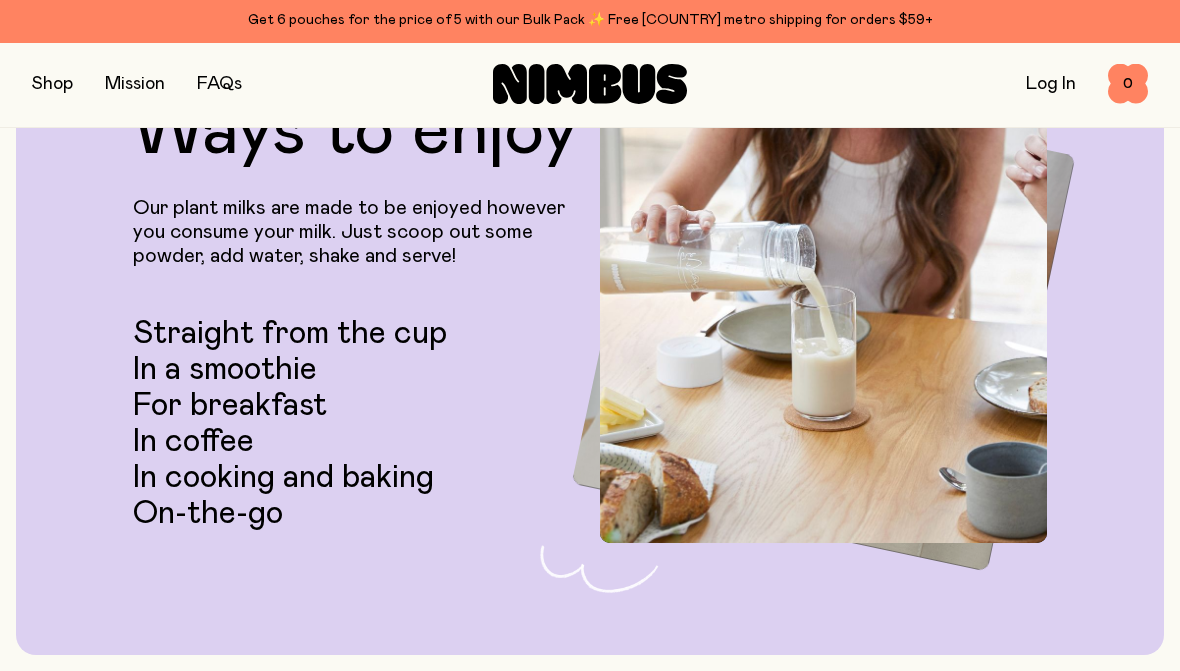 scroll, scrollTop: 0, scrollLeft: 0, axis: both 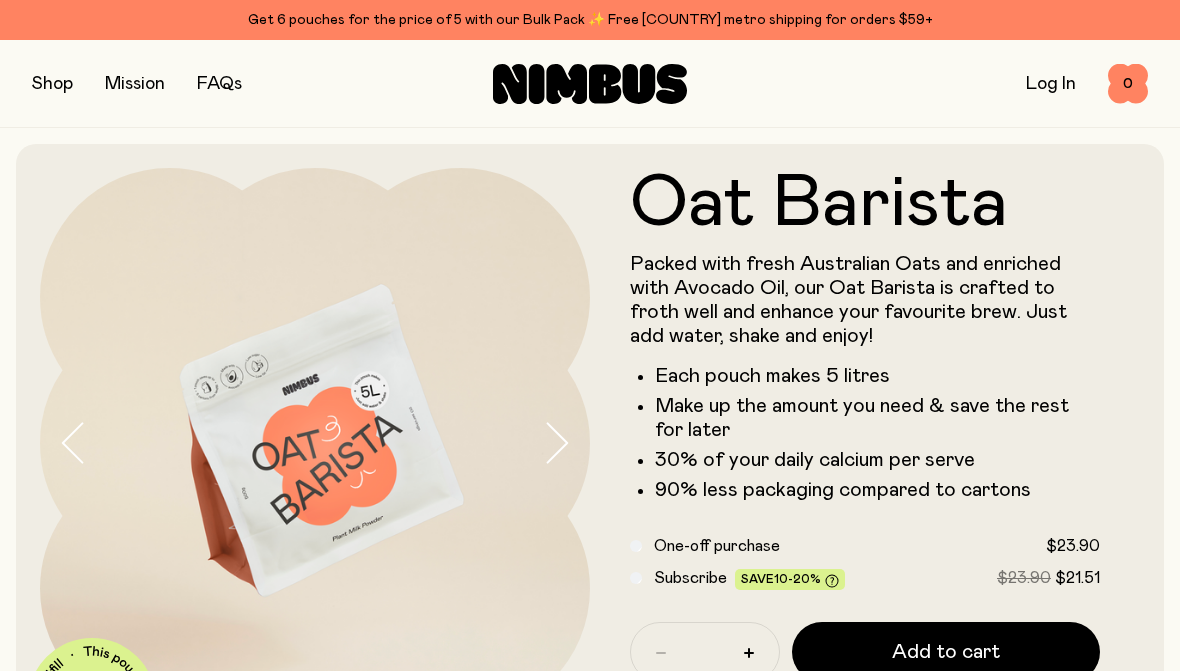 click on "Get 6 pouches for the price of 5 with our Bulk Pack ✨ Free [COUNTRY] metro shipping for orders $59+" at bounding box center [590, 20] 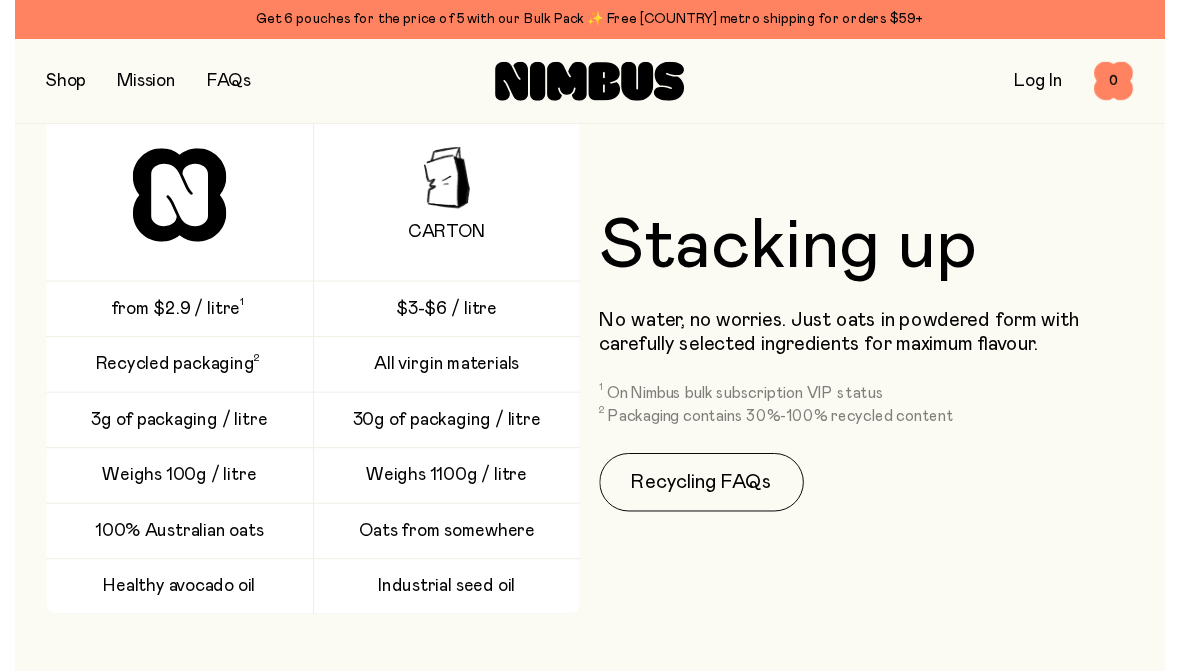scroll, scrollTop: 2571, scrollLeft: 0, axis: vertical 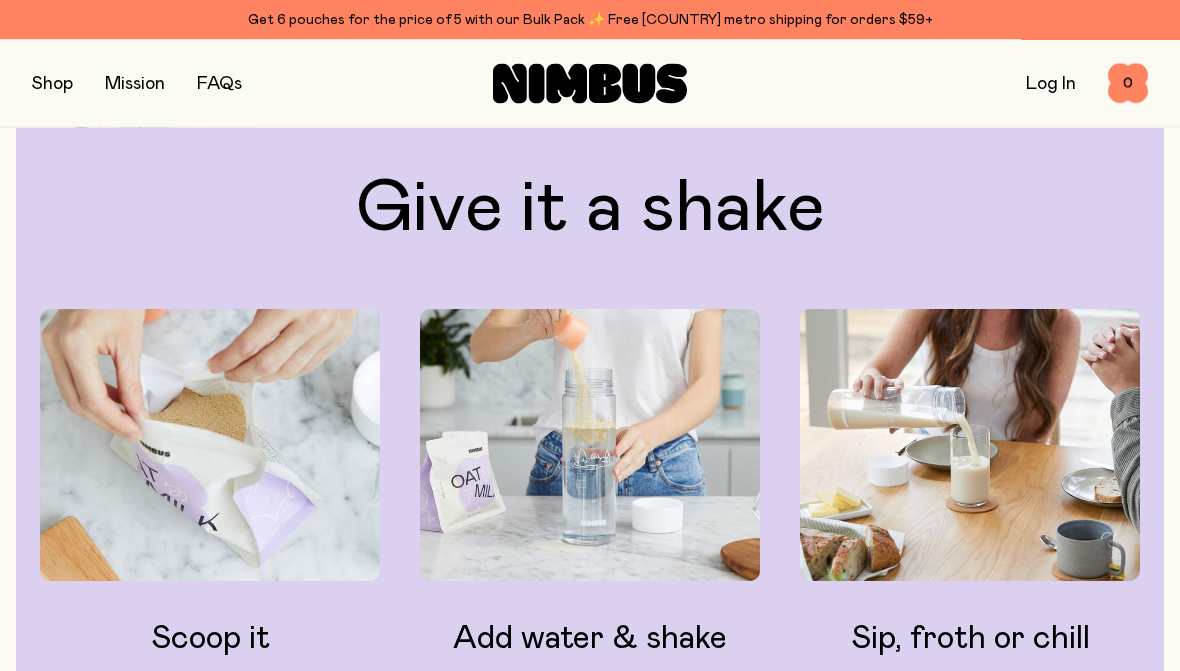 click at bounding box center [52, 84] 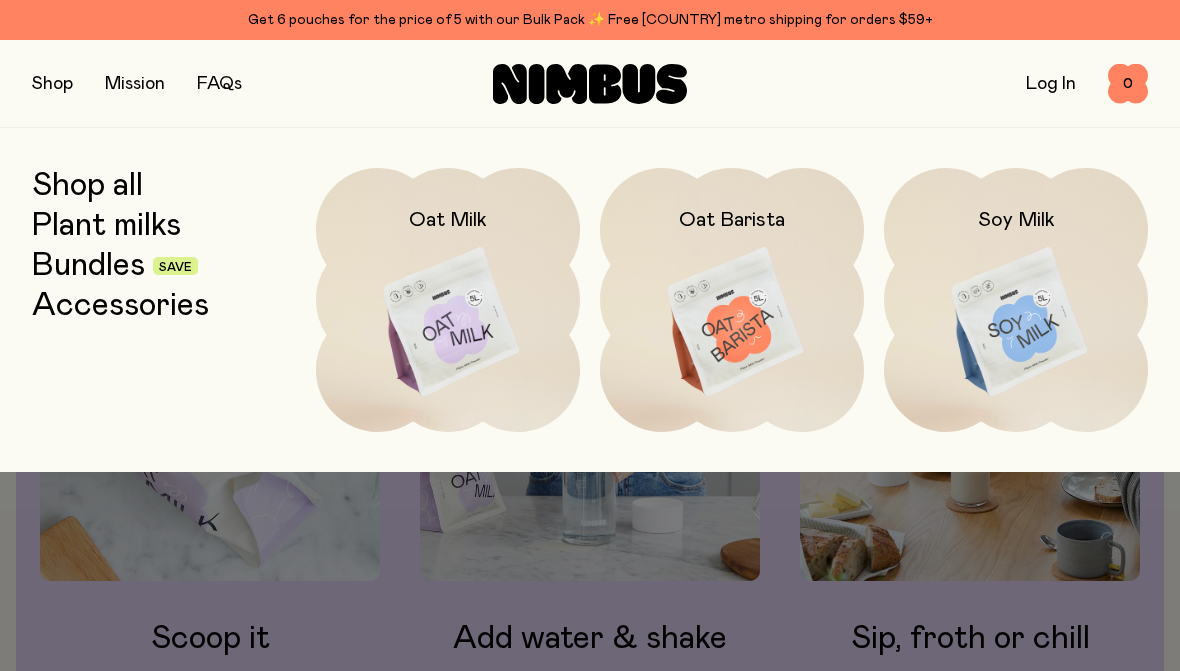 click on "Bundles" at bounding box center [88, 266] 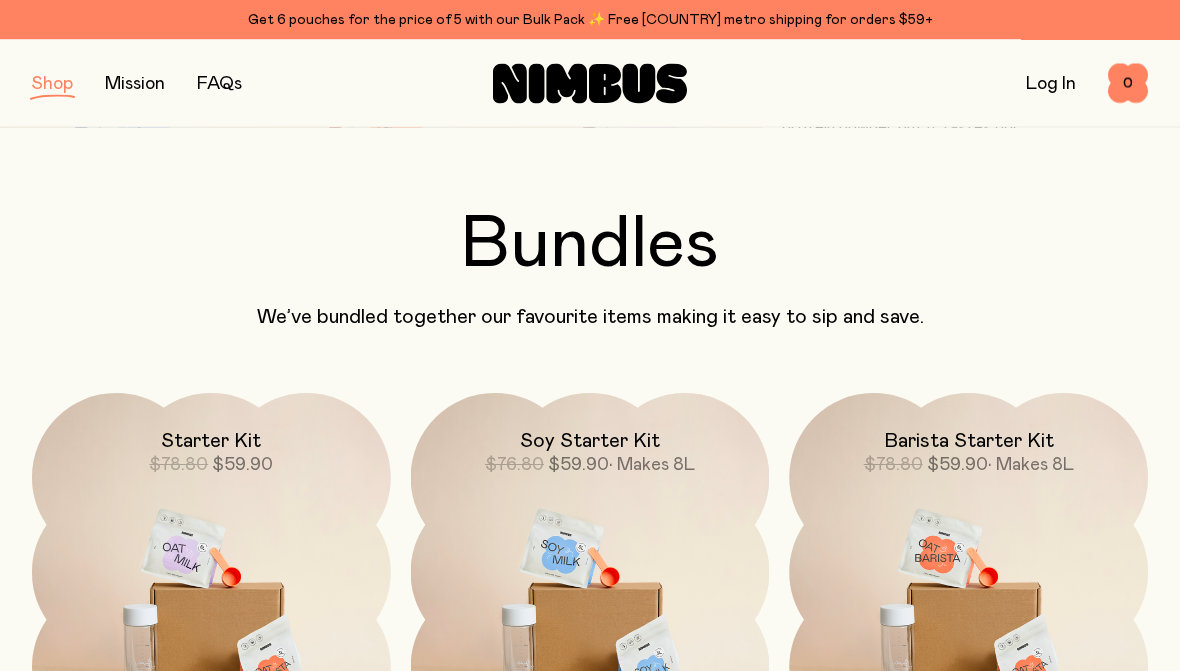 scroll, scrollTop: 29, scrollLeft: 0, axis: vertical 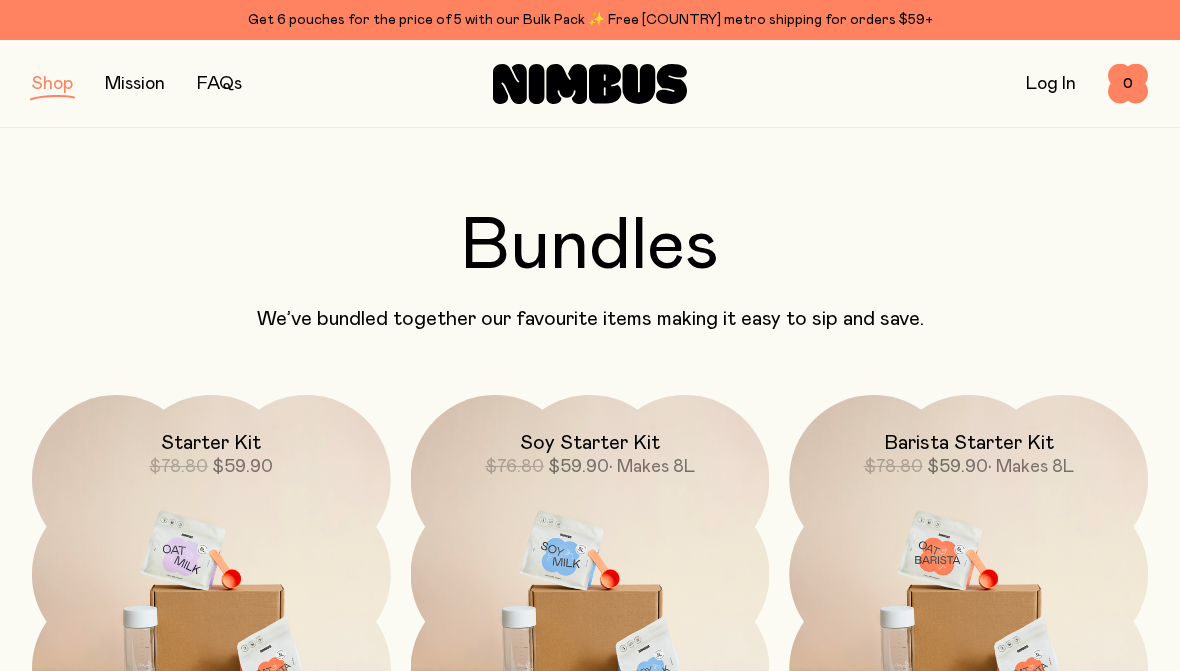 click on "FAQs" at bounding box center [219, 84] 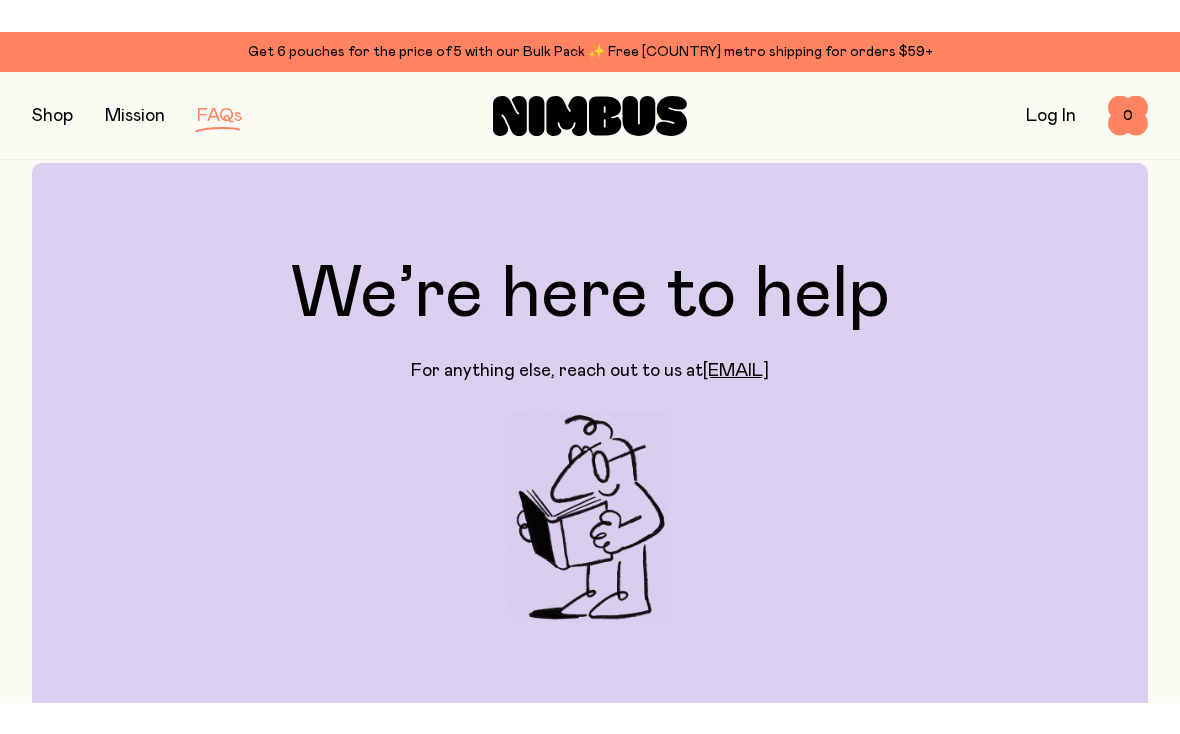 scroll, scrollTop: 0, scrollLeft: 0, axis: both 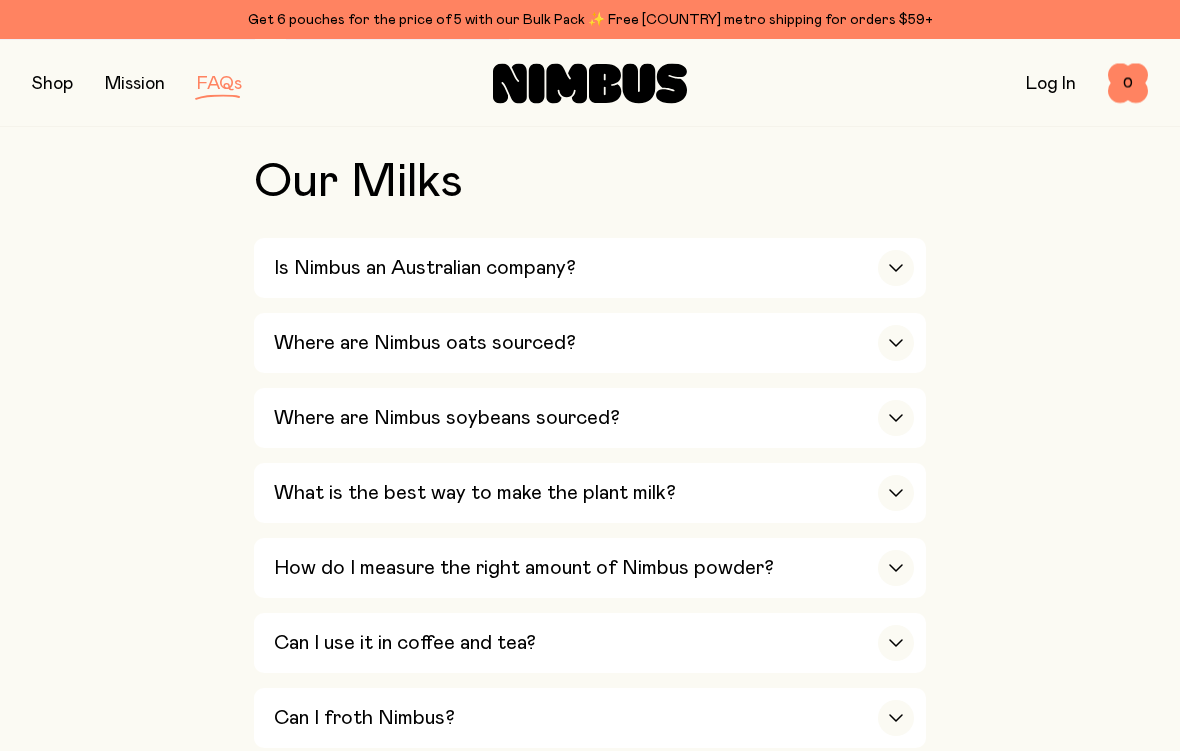 click at bounding box center [896, 269] 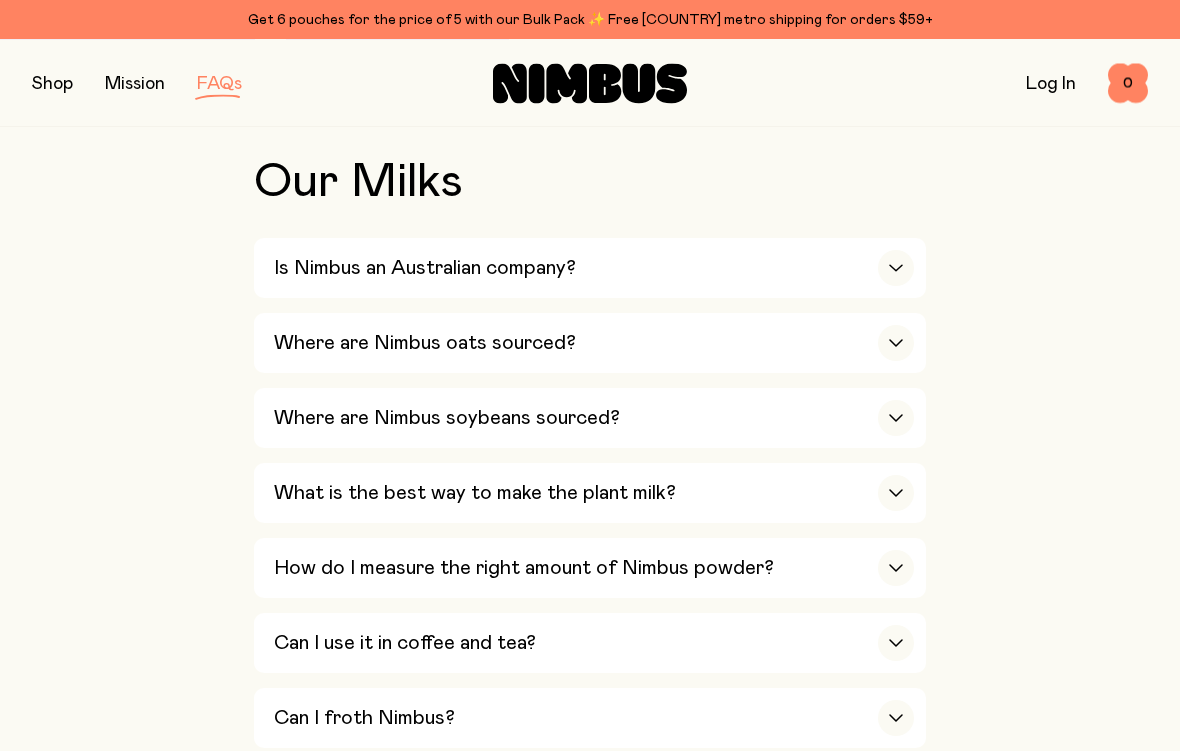 scroll, scrollTop: 669, scrollLeft: 0, axis: vertical 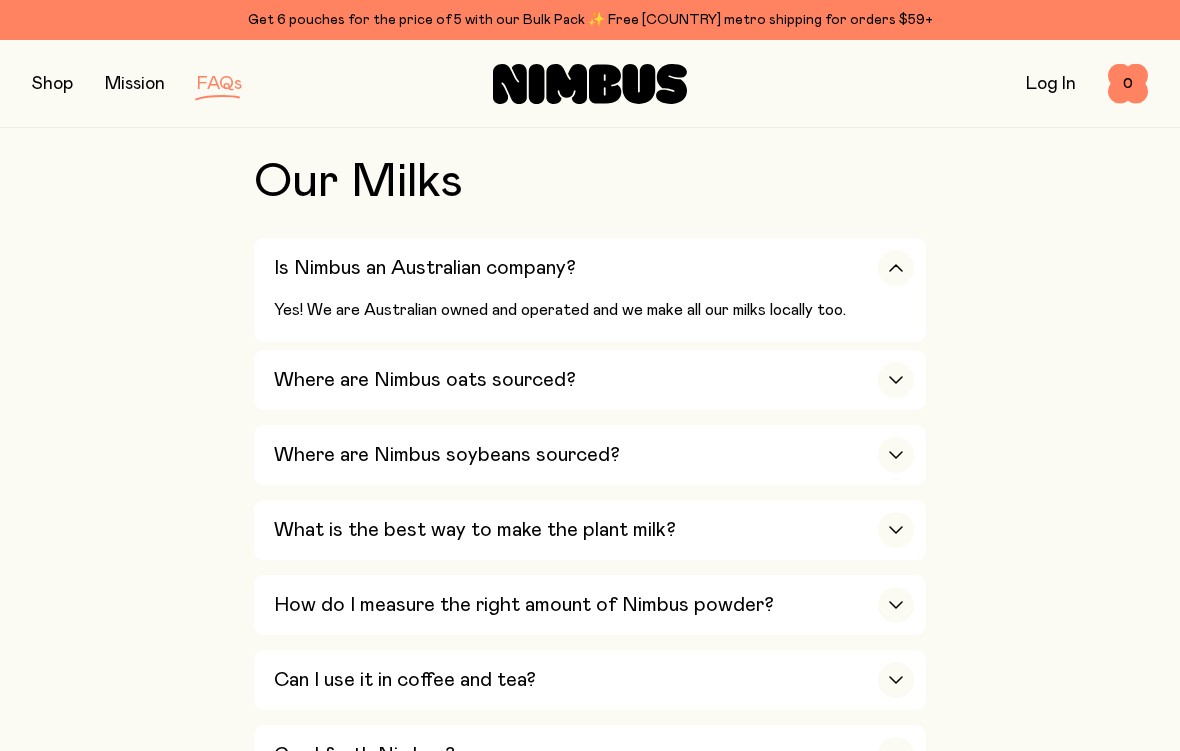click at bounding box center (896, 268) 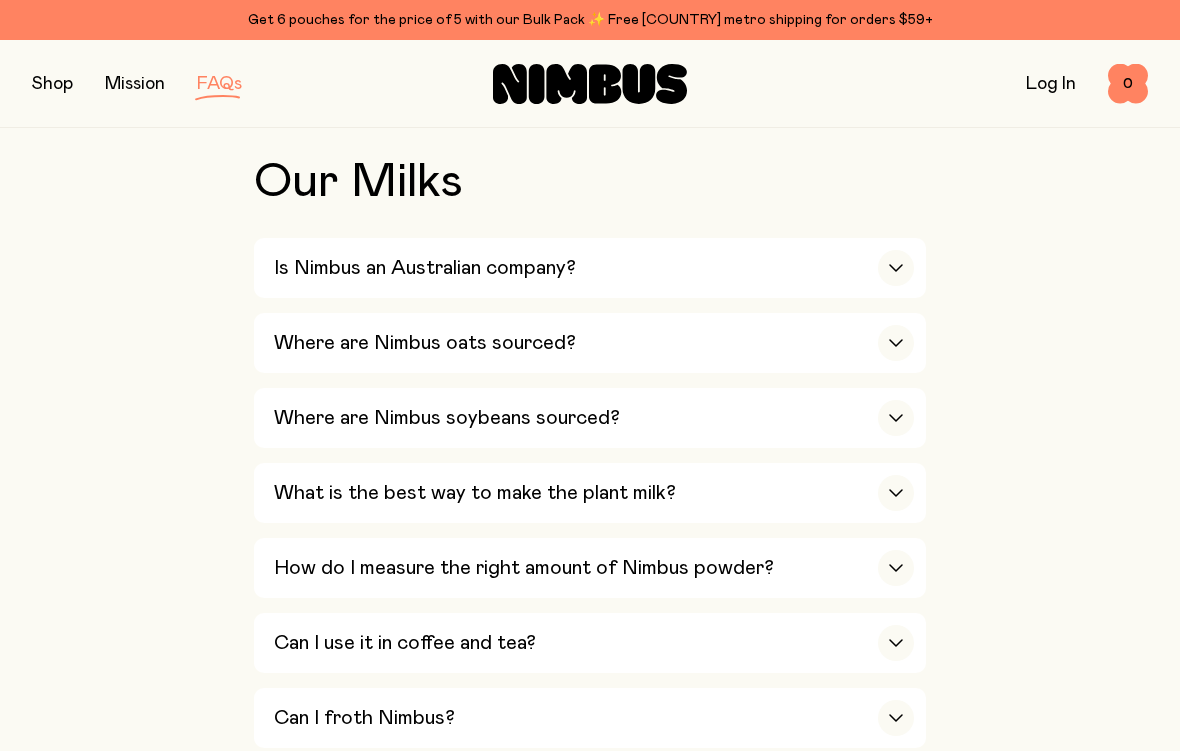 click on "Where are Nimbus oats sourced?" at bounding box center [594, 343] 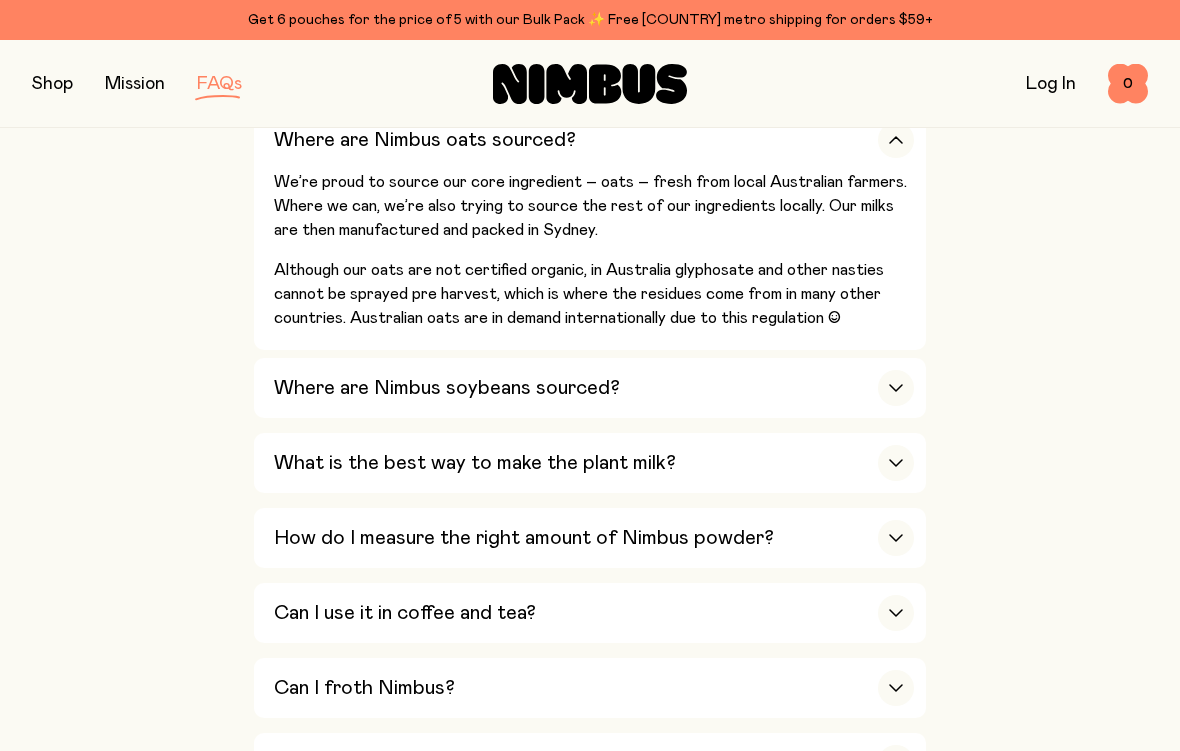 scroll, scrollTop: 874, scrollLeft: 0, axis: vertical 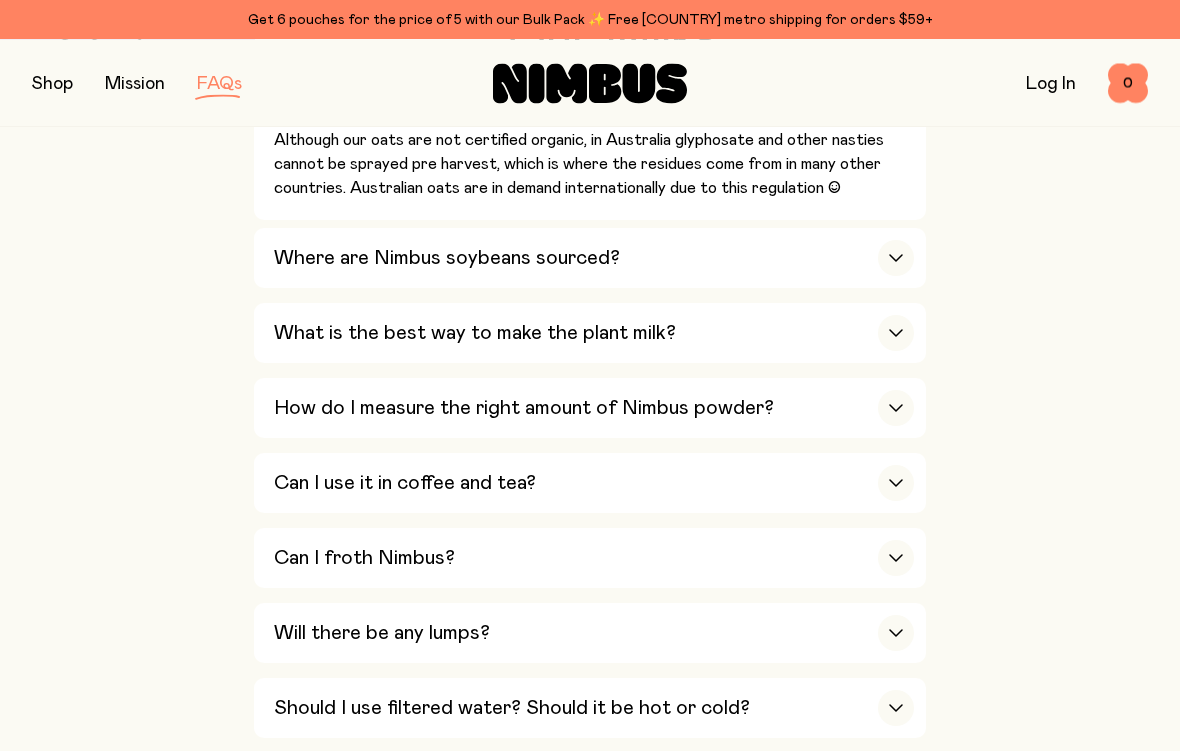 click on "Can I froth Nimbus?" at bounding box center (594, 559) 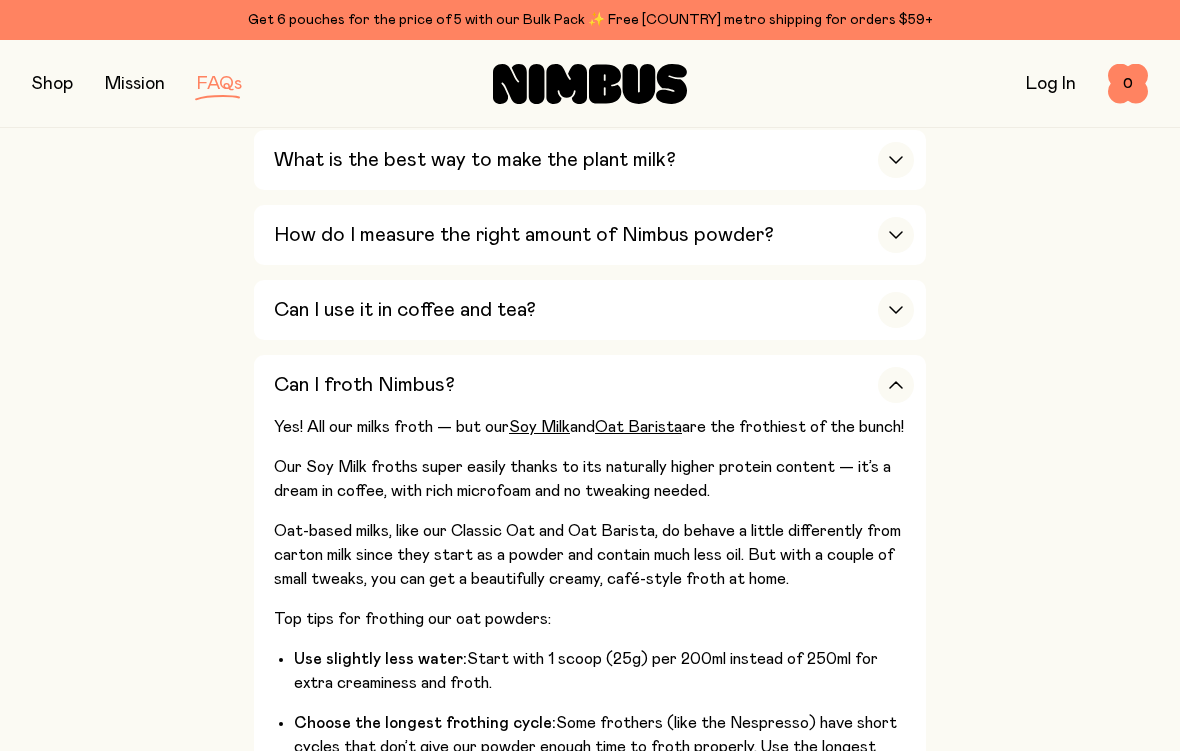 click on "Can I froth Nimbus?" at bounding box center (364, 385) 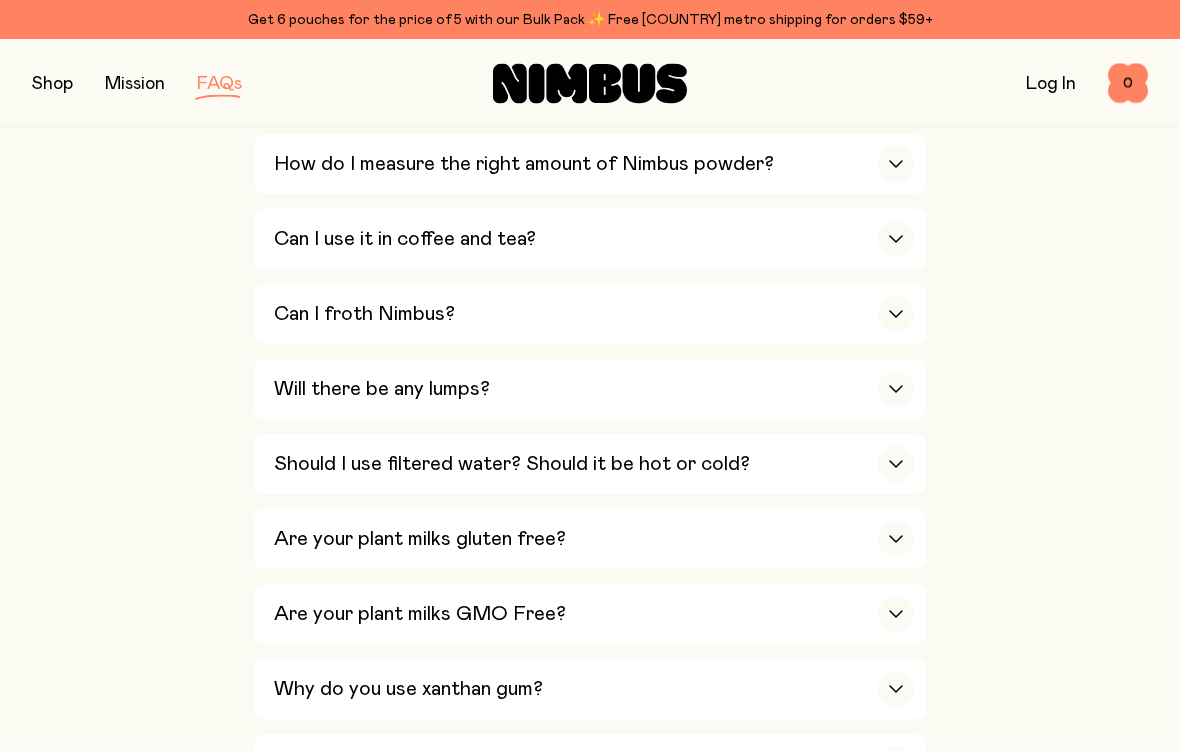 click on "Will there be any lumps?" at bounding box center [594, 390] 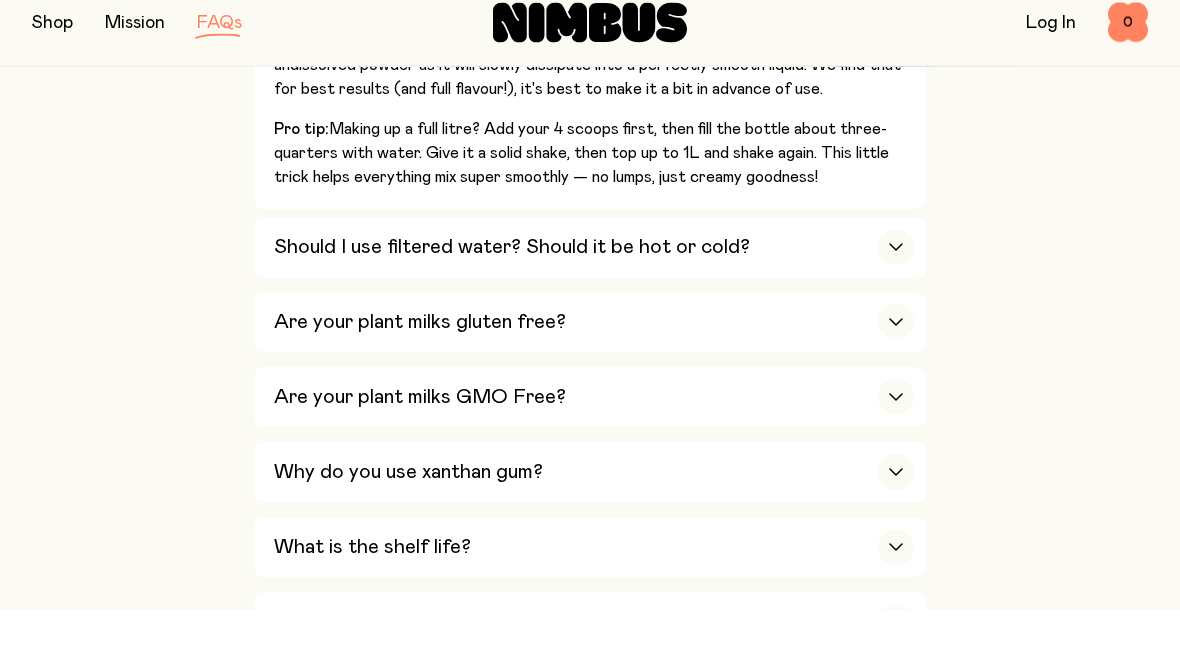 scroll, scrollTop: 1551, scrollLeft: 0, axis: vertical 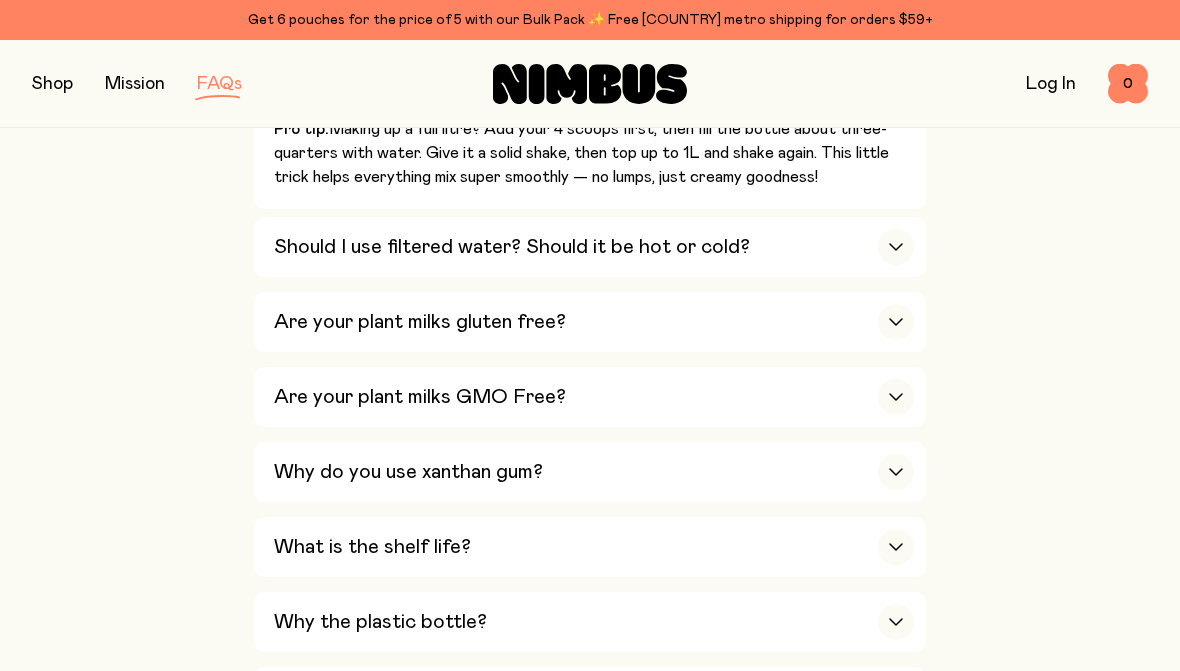 click on "Should I use filtered water? Should it be hot or cold?" at bounding box center (594, 247) 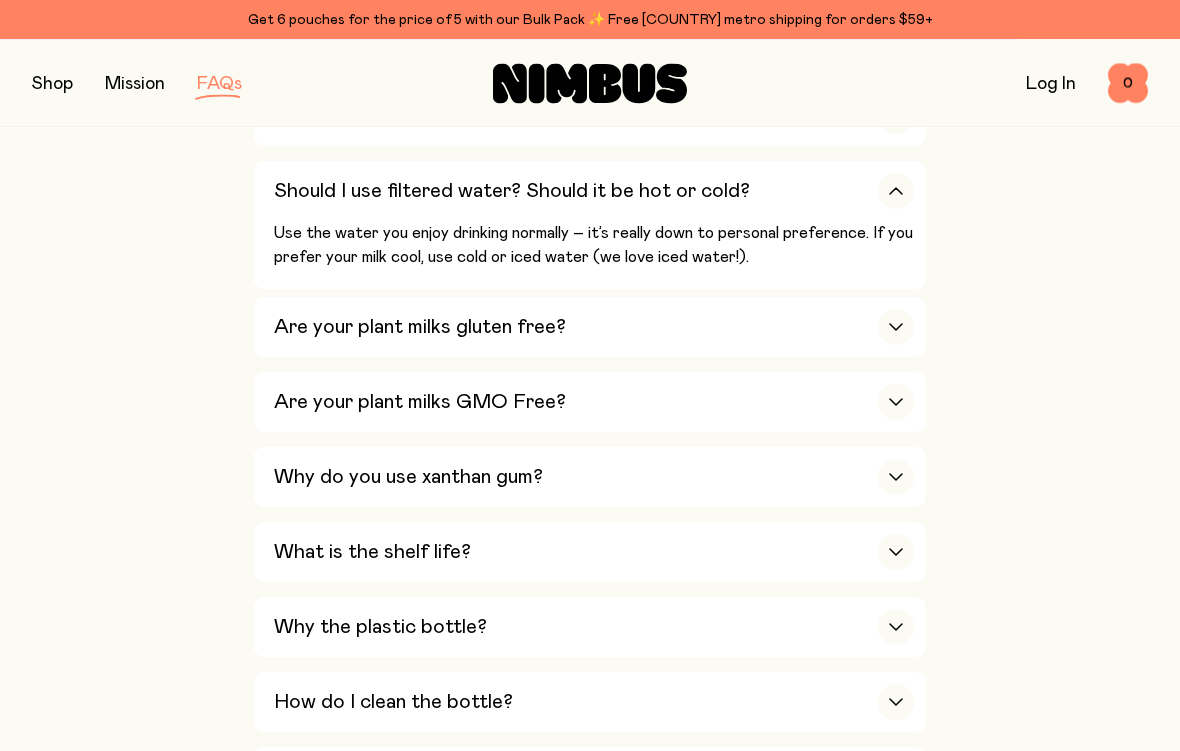 scroll, scrollTop: 1366, scrollLeft: 0, axis: vertical 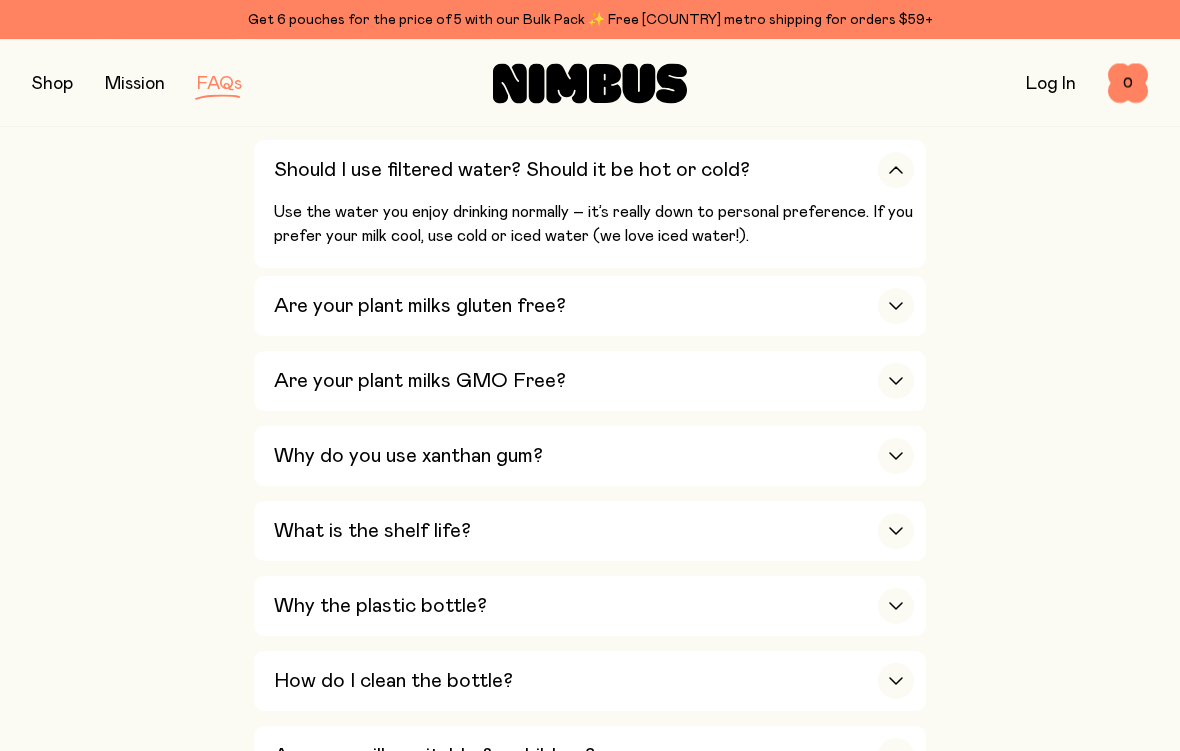 click on "Why do you use xanthan gum?" at bounding box center (594, 457) 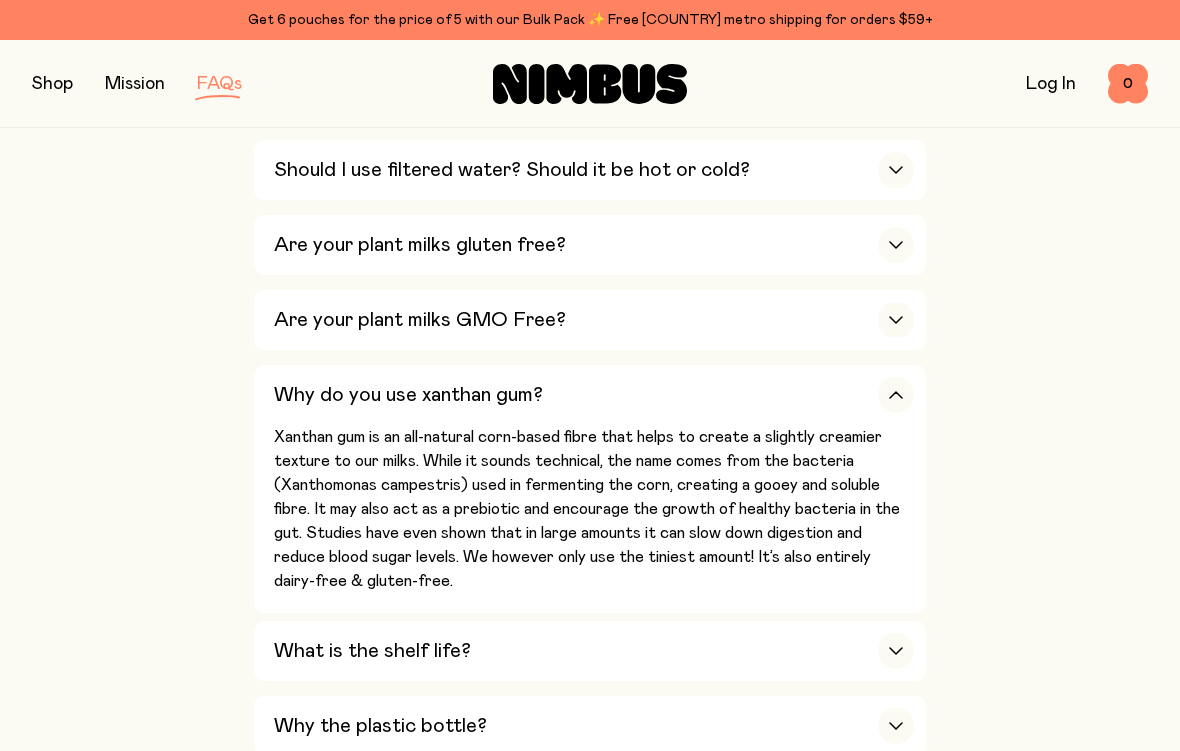 click 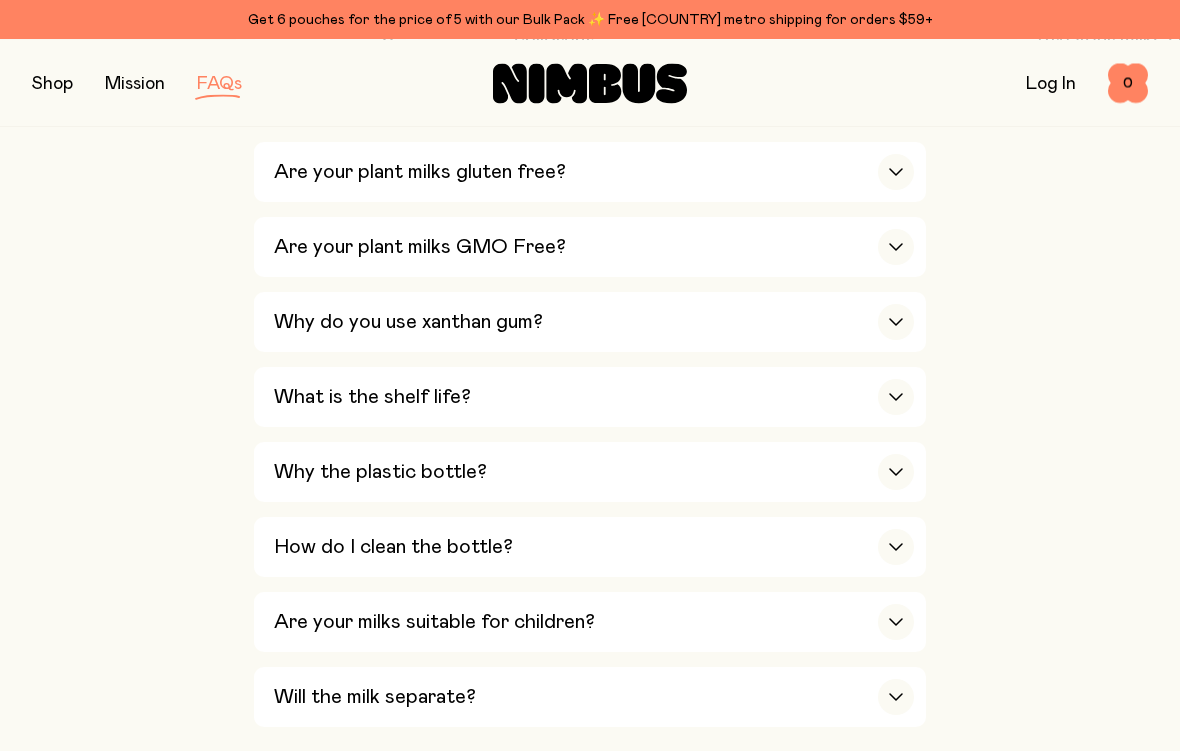 scroll, scrollTop: 1444, scrollLeft: 0, axis: vertical 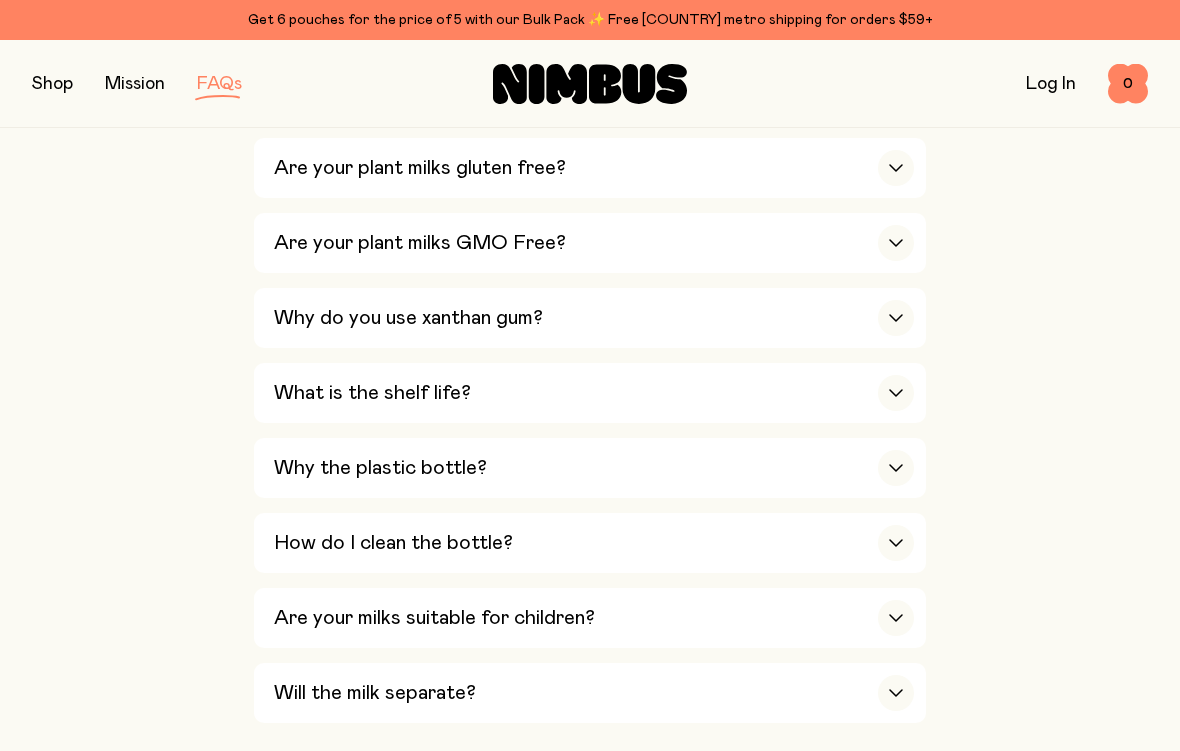 click at bounding box center (896, 393) 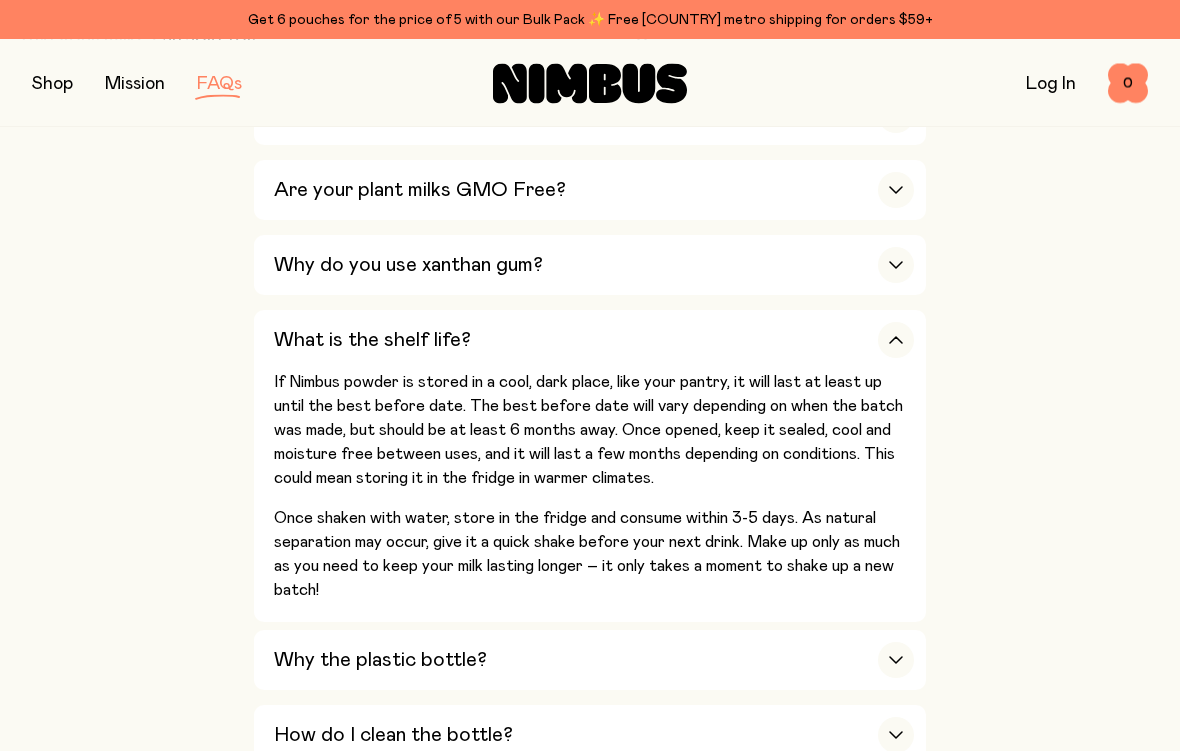 scroll, scrollTop: 1500, scrollLeft: 0, axis: vertical 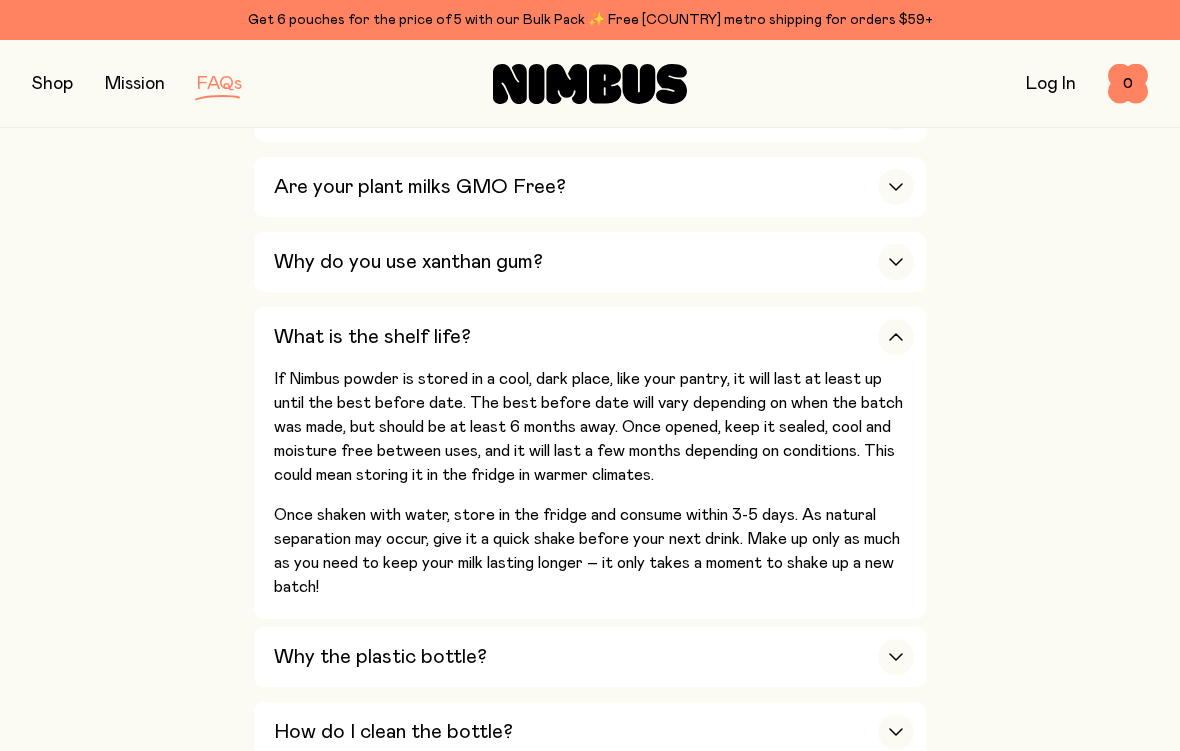 click 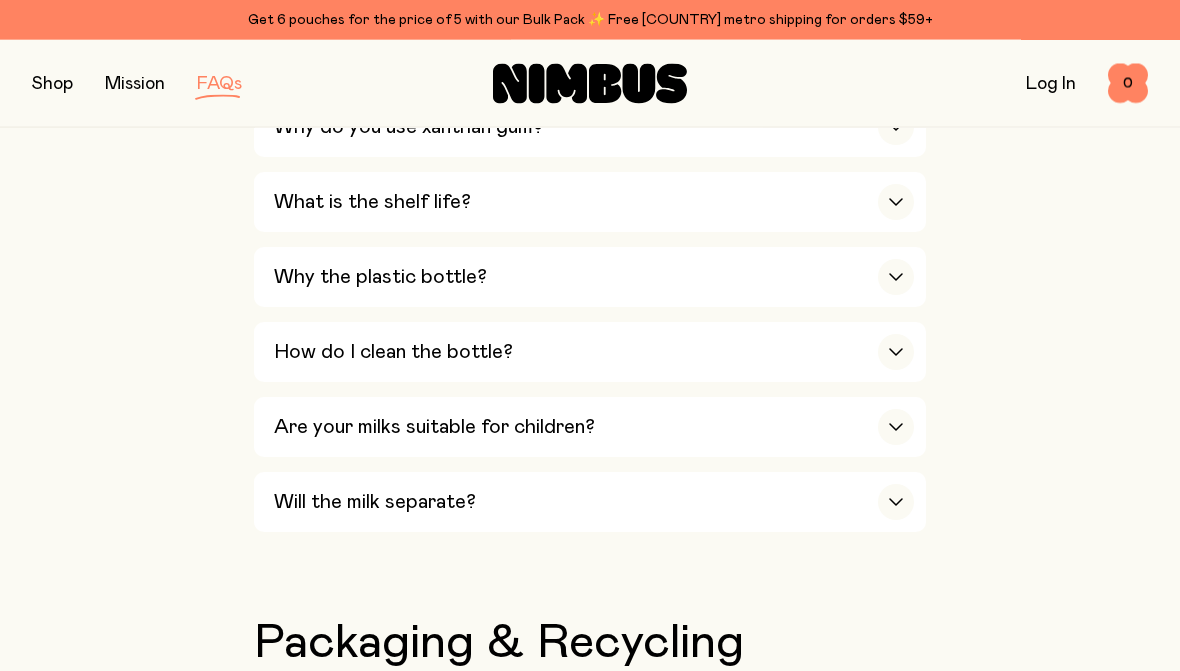 scroll, scrollTop: 1632, scrollLeft: 0, axis: vertical 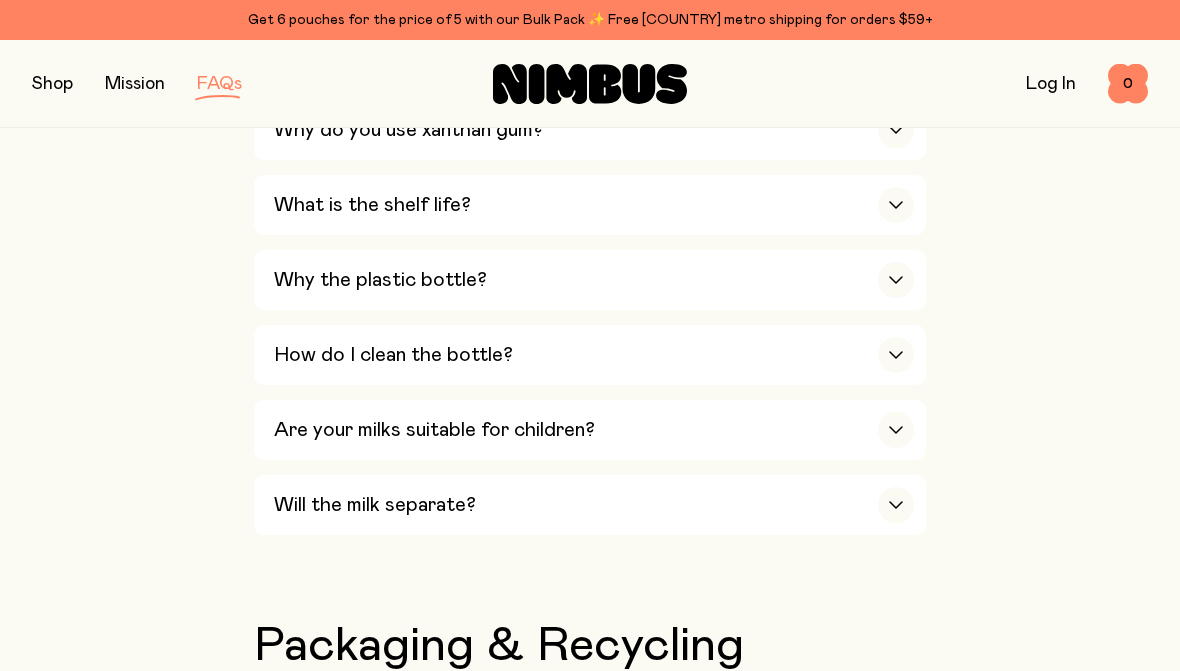 click at bounding box center (896, 280) 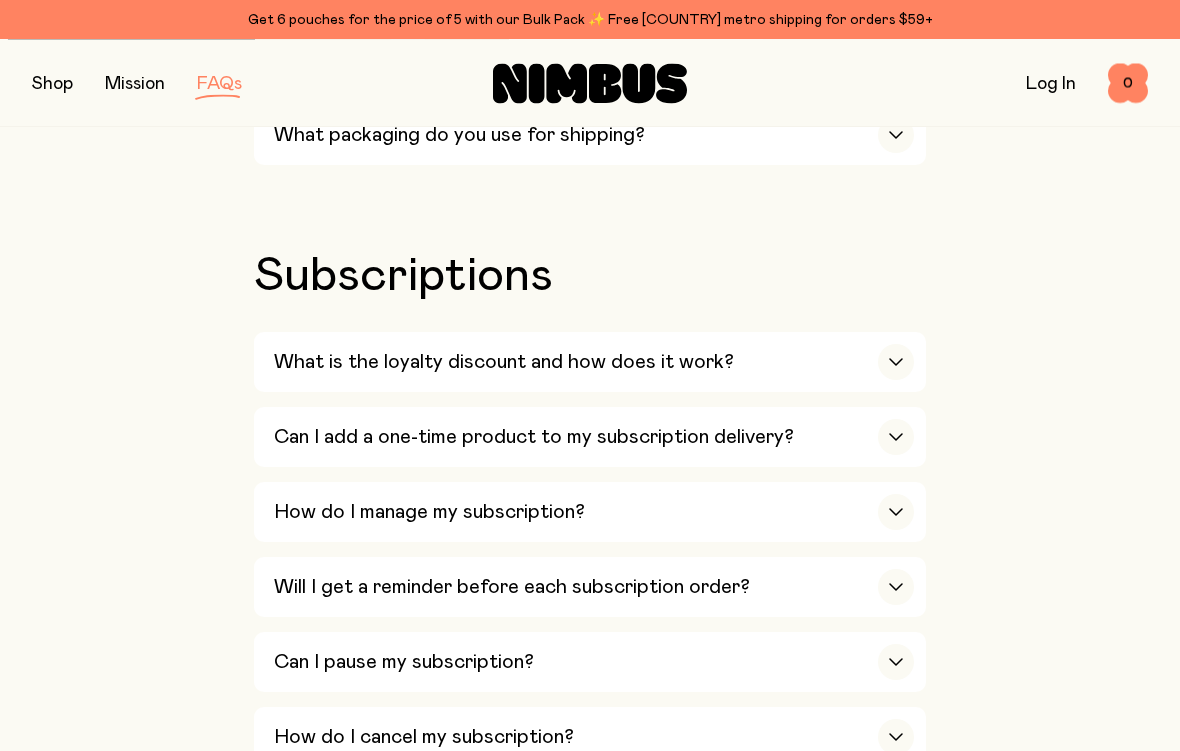 scroll, scrollTop: 2980, scrollLeft: 0, axis: vertical 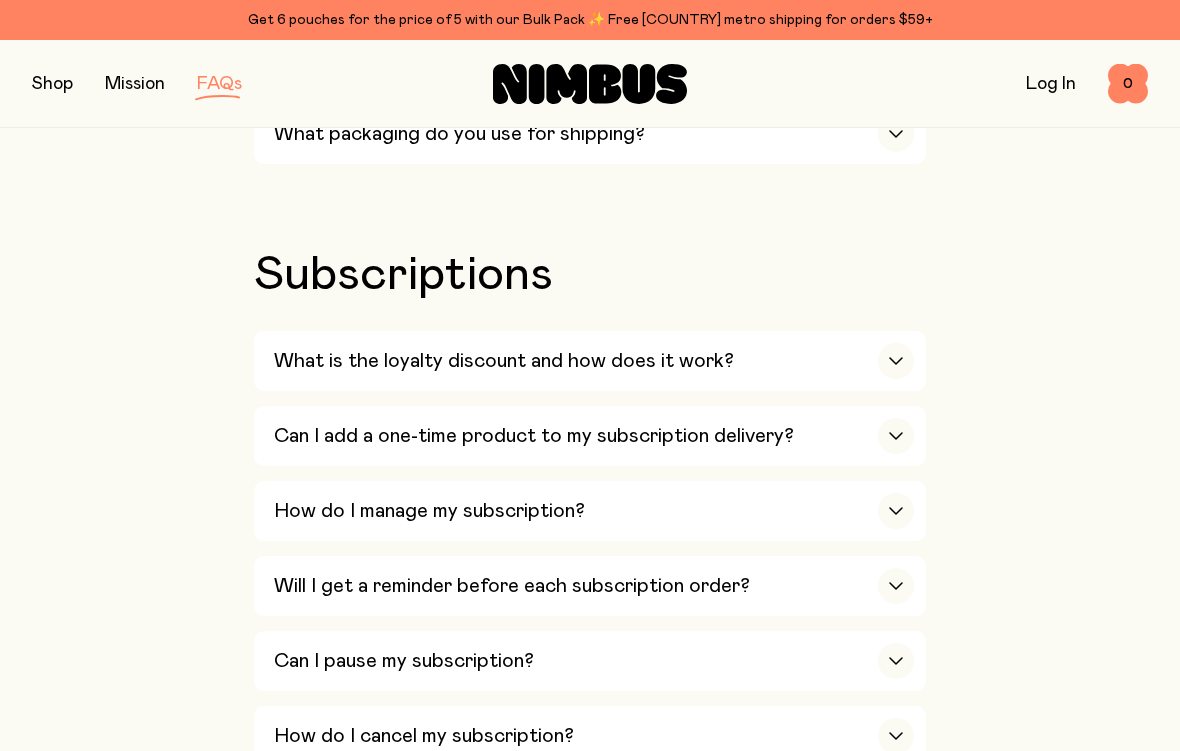 click on "What is the loyalty discount and how does it work?" at bounding box center (594, 361) 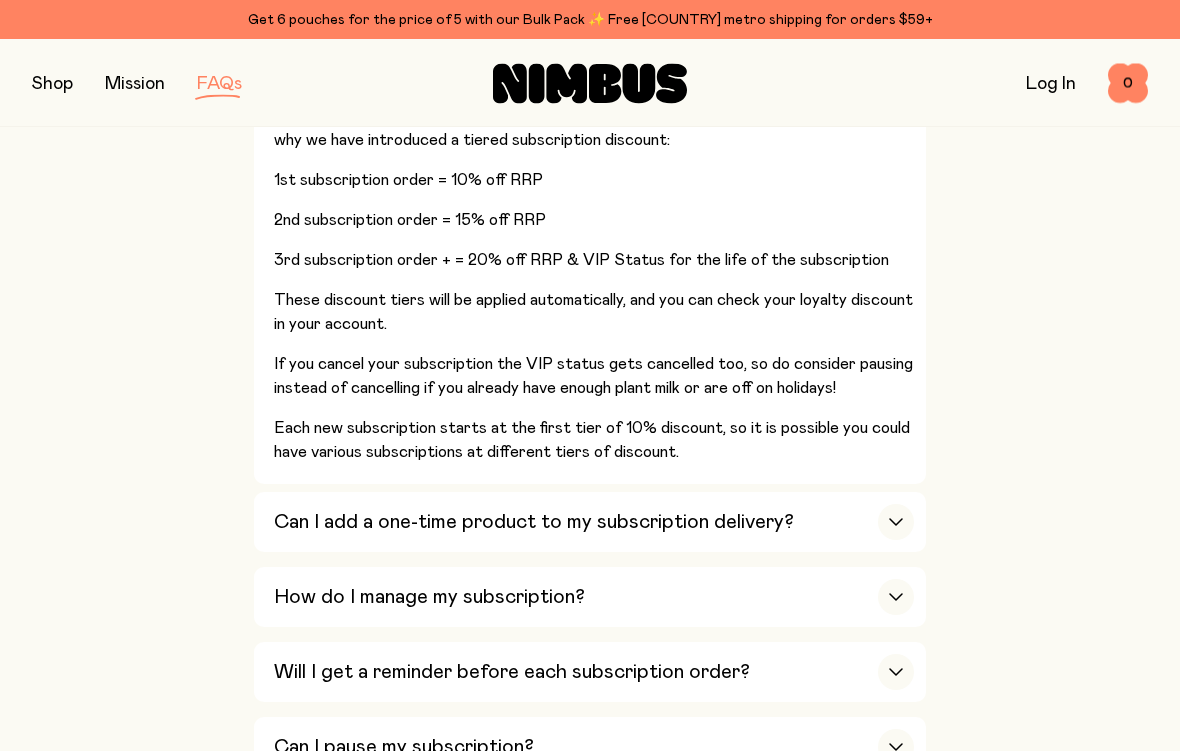 scroll, scrollTop: 3279, scrollLeft: 0, axis: vertical 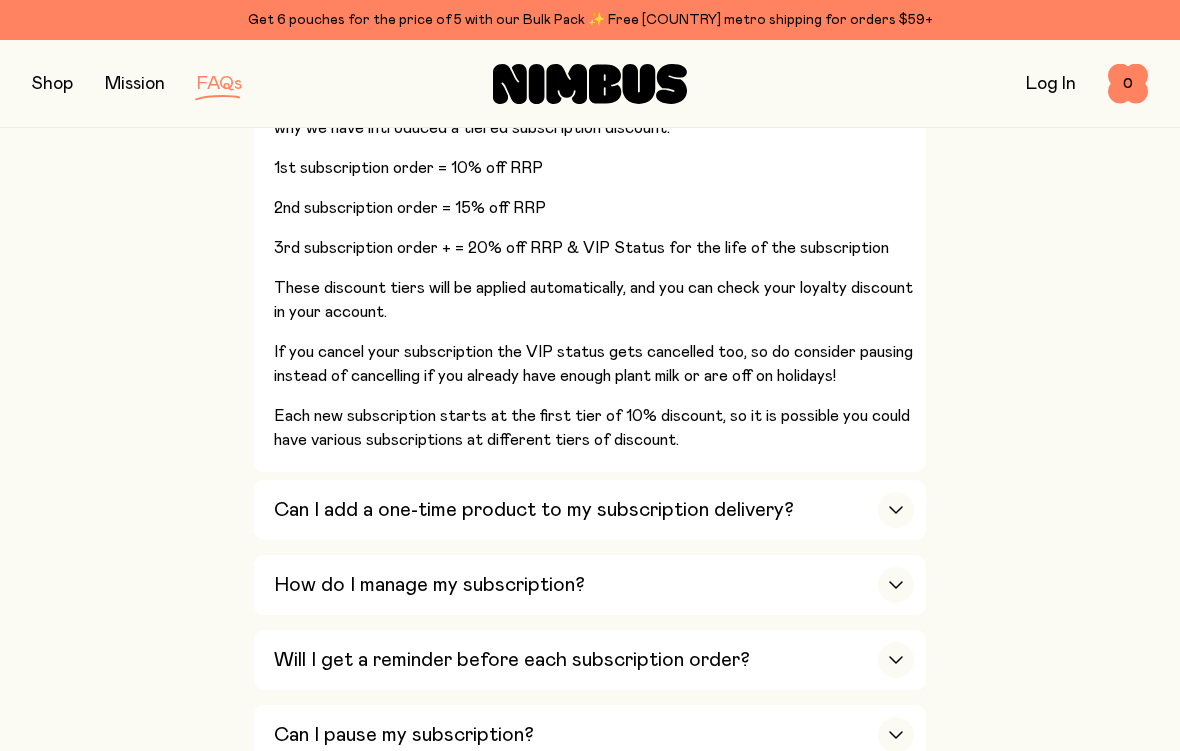 click on "Log In" at bounding box center (1051, 84) 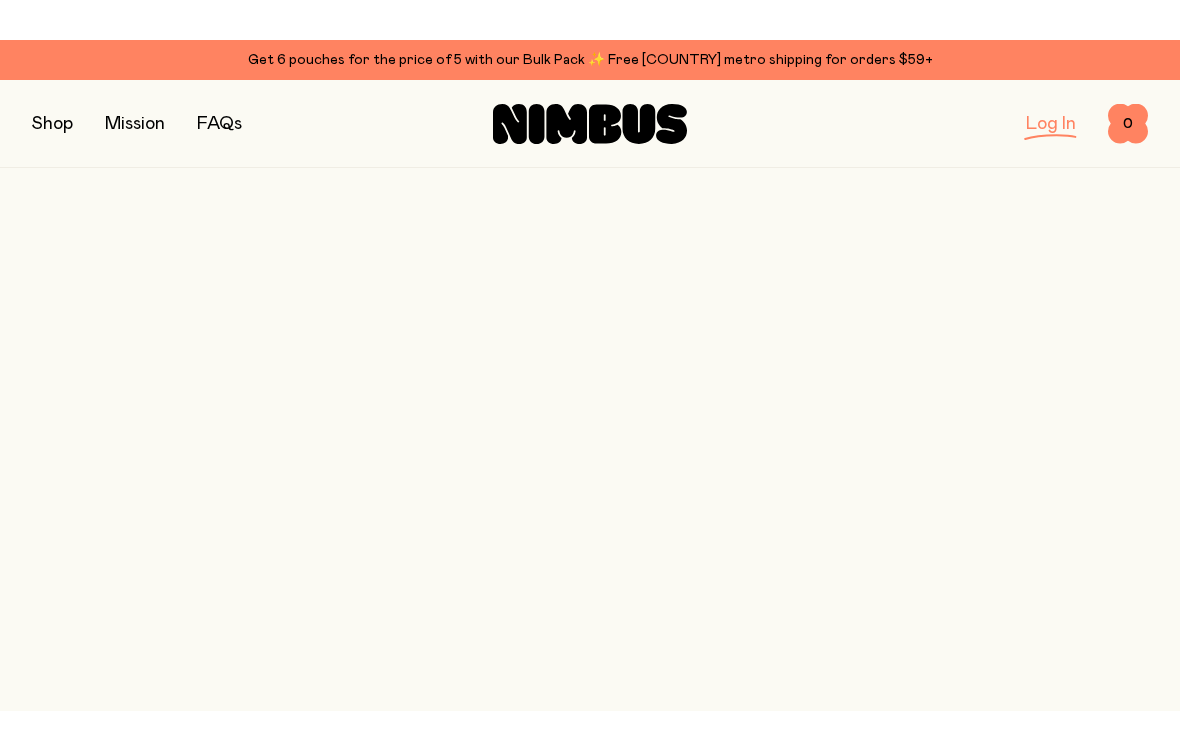 scroll, scrollTop: 0, scrollLeft: 0, axis: both 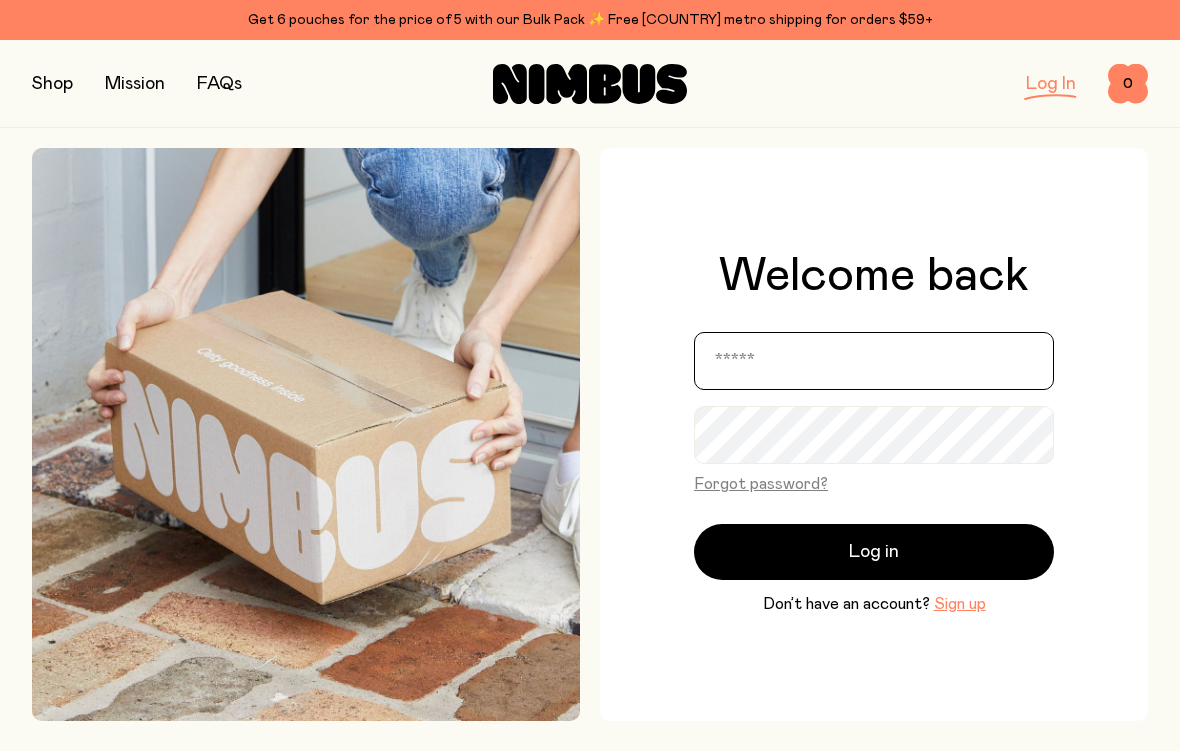 click at bounding box center (874, 361) 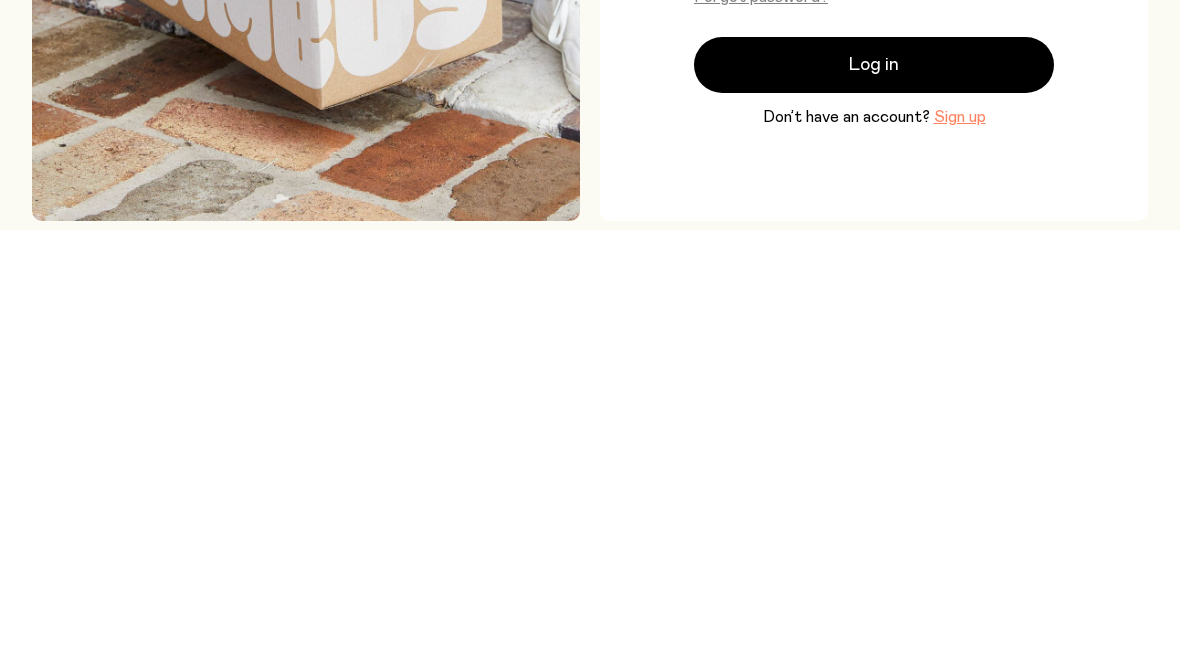 click on "Sign up" at bounding box center [960, 558] 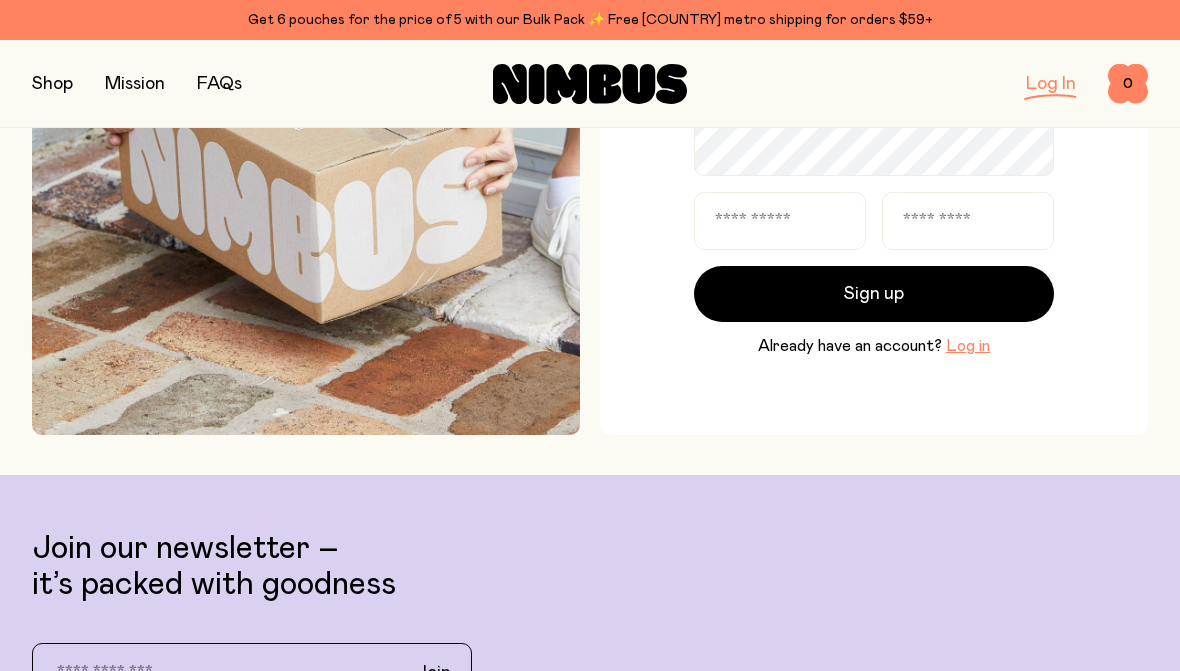 scroll, scrollTop: 258, scrollLeft: 0, axis: vertical 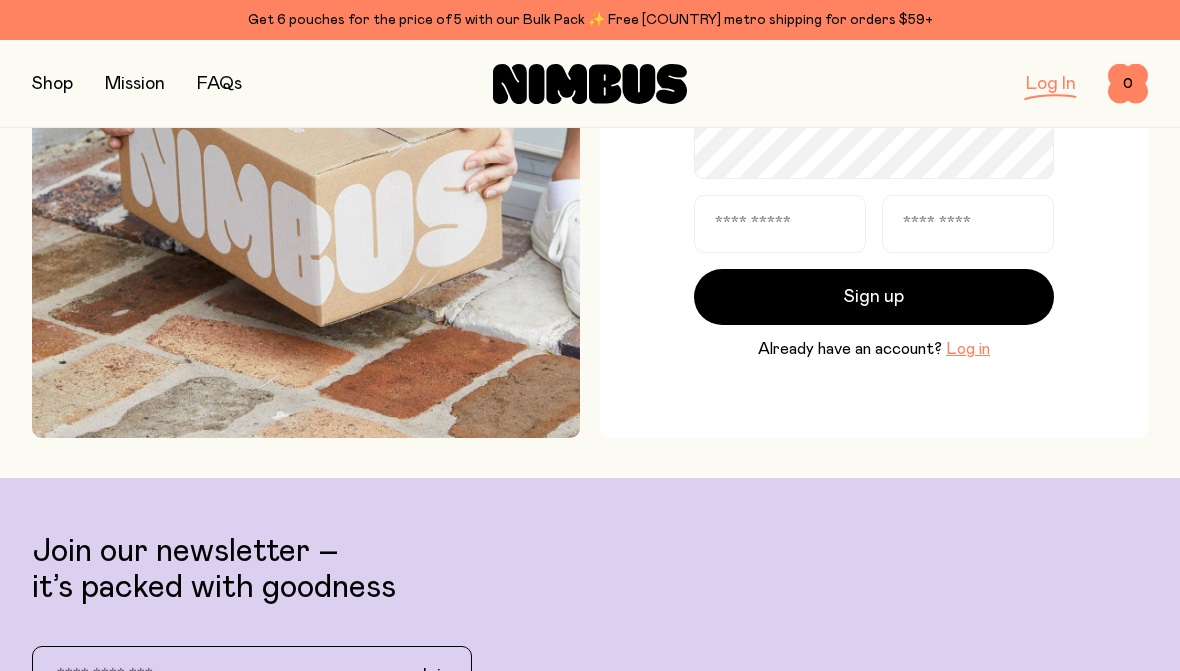 click on "Log in" at bounding box center (968, 349) 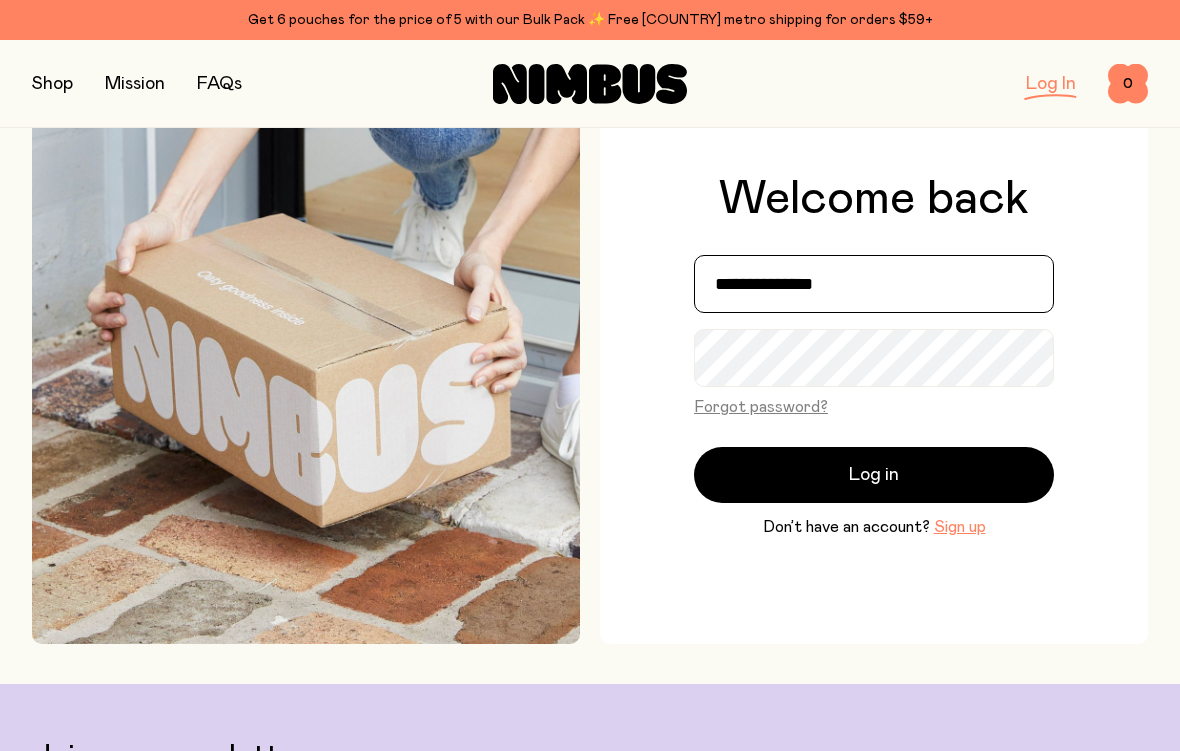 click on "**********" at bounding box center [874, 284] 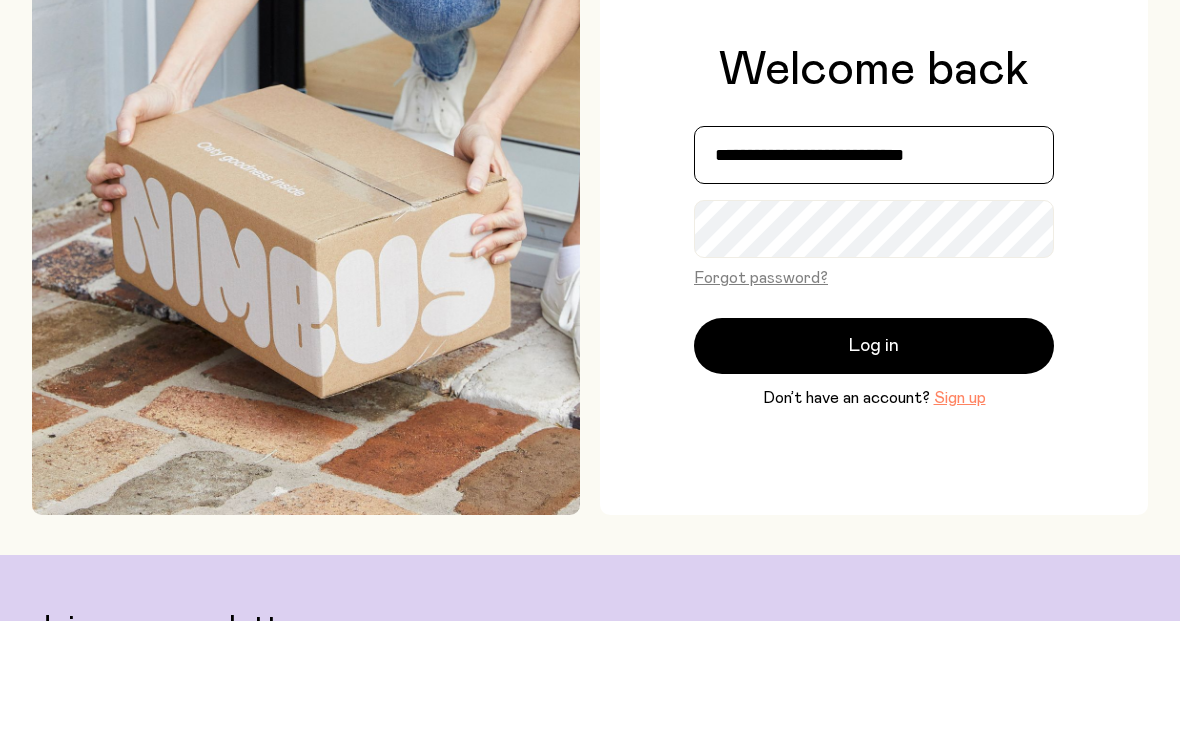 type on "**********" 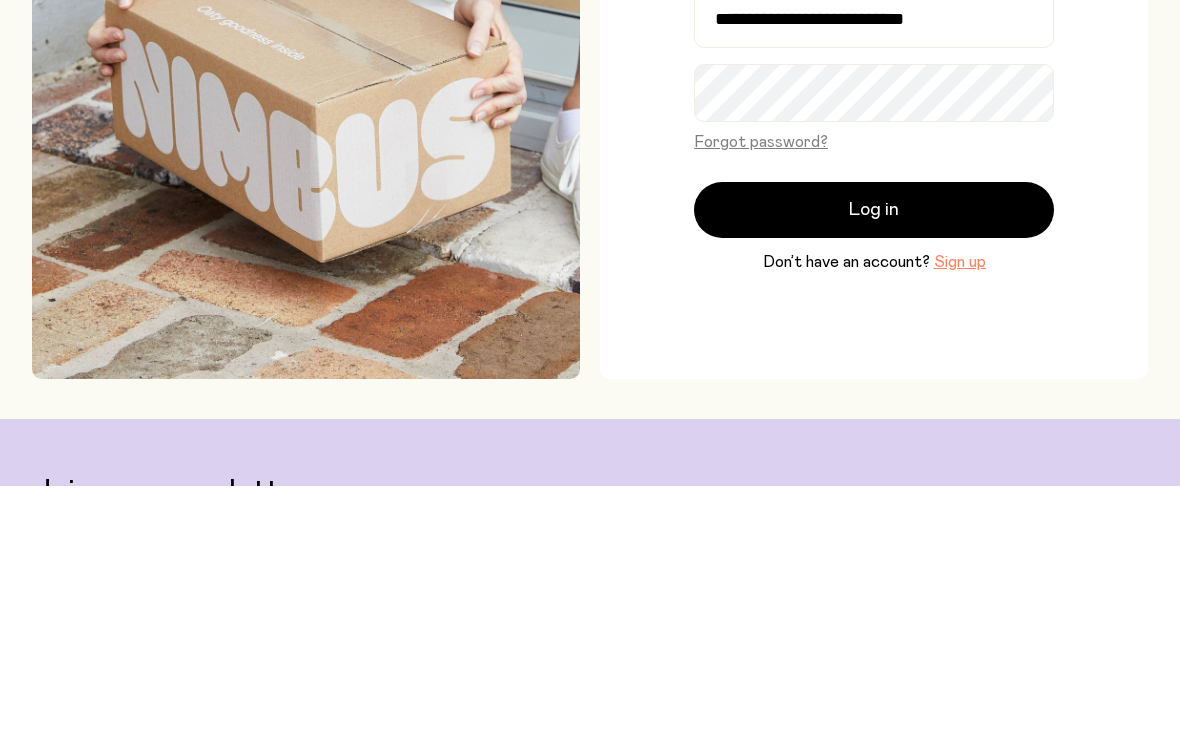 click on "Log in" at bounding box center [874, 476] 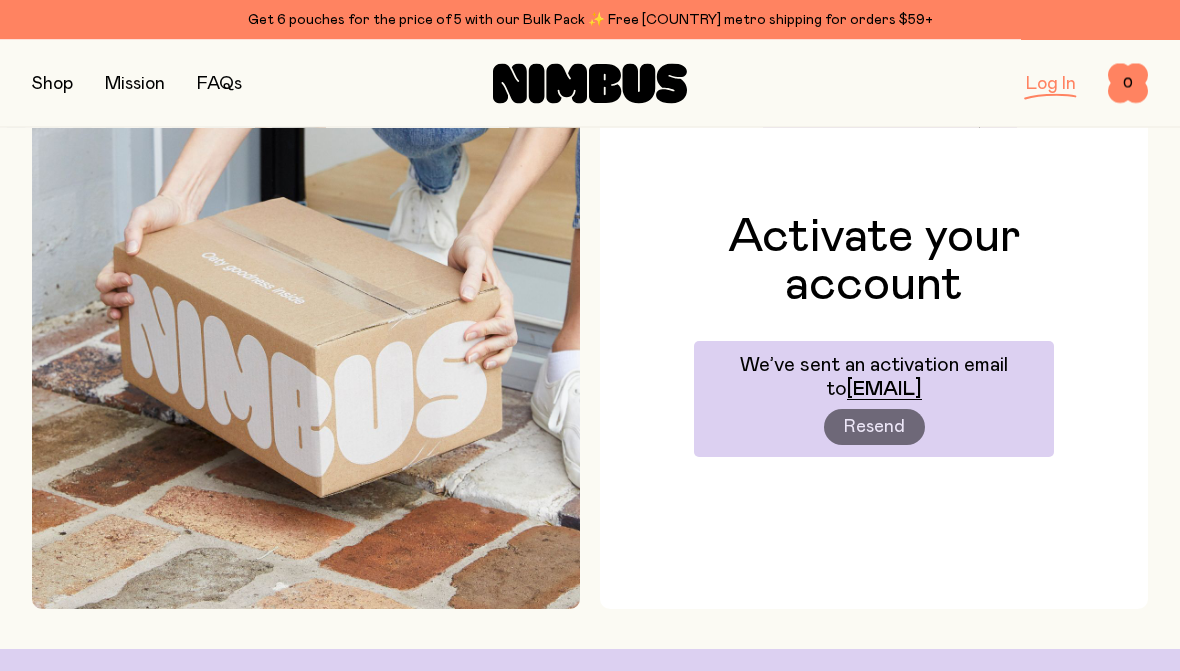 scroll, scrollTop: 87, scrollLeft: 0, axis: vertical 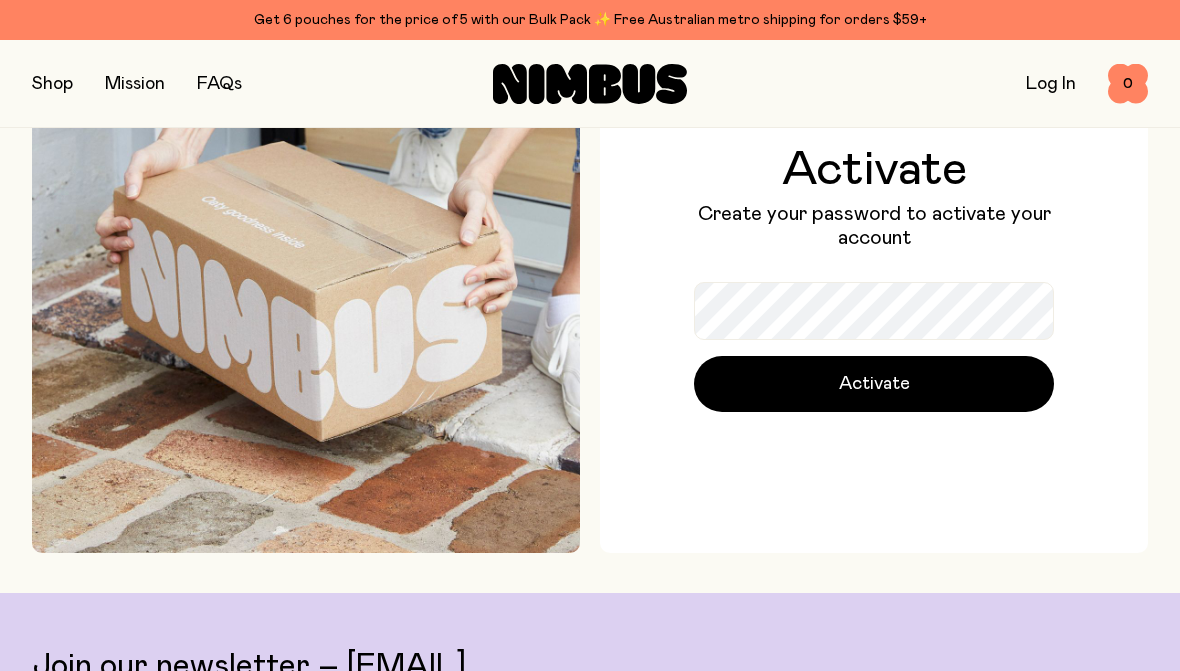 click on "Activate" at bounding box center [874, 384] 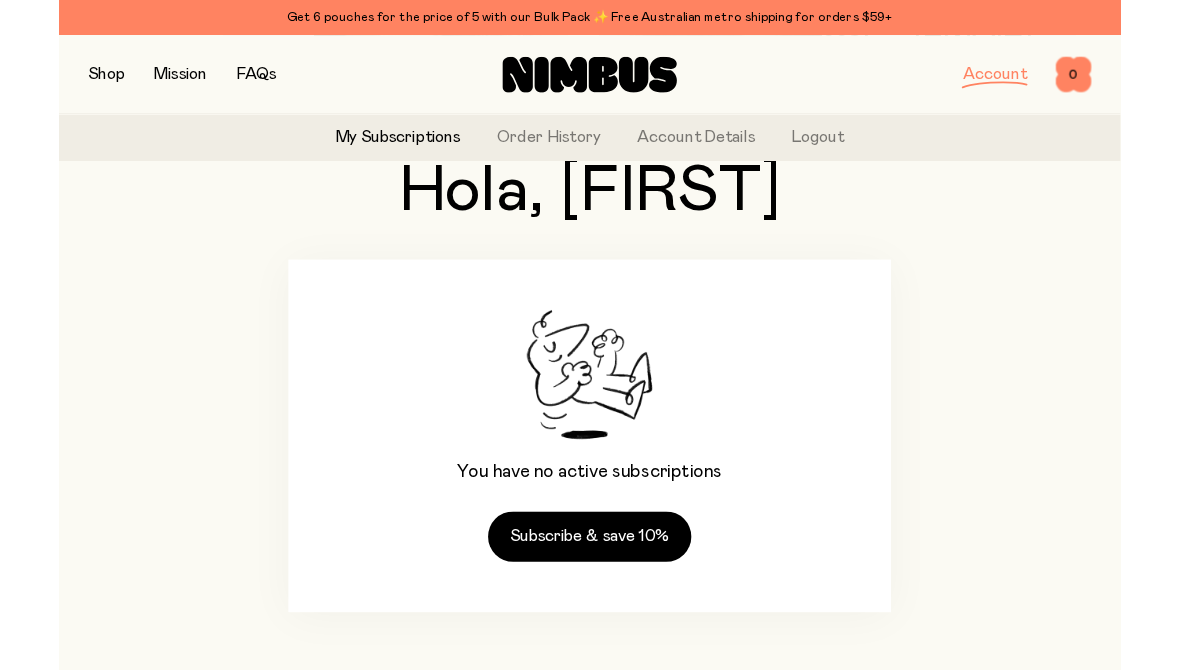 scroll, scrollTop: 77, scrollLeft: 0, axis: vertical 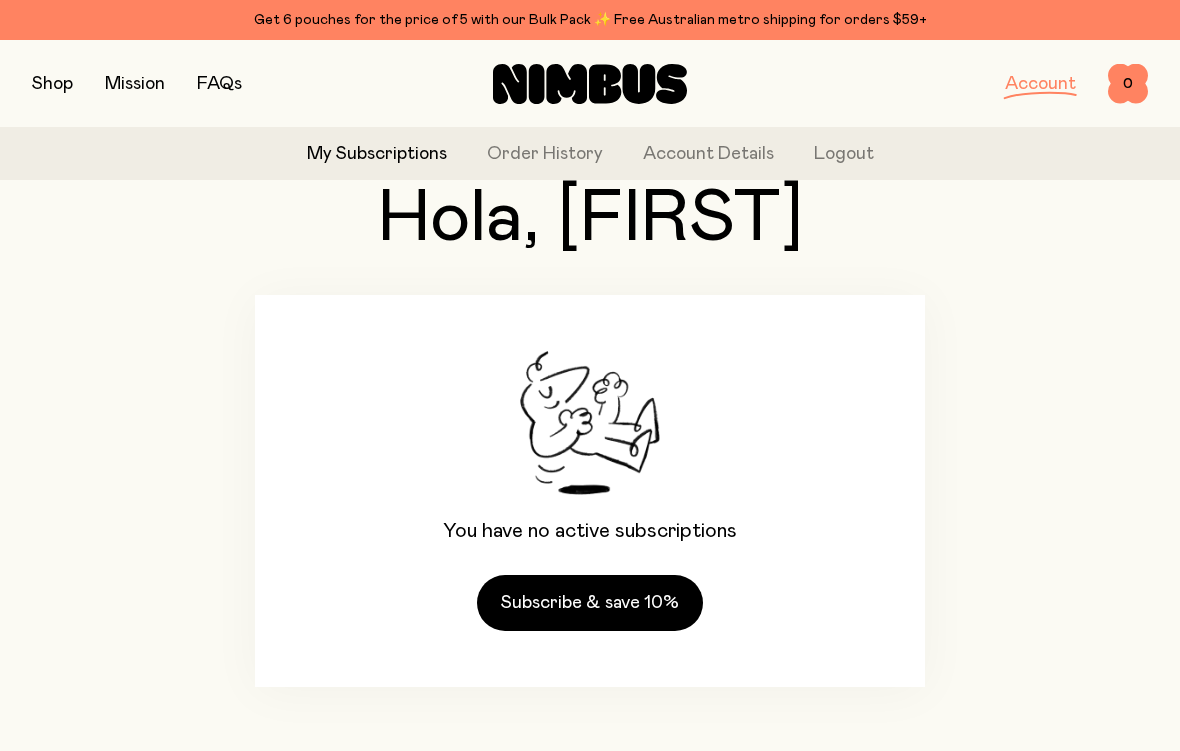 click on "Subscribe & save 10%" 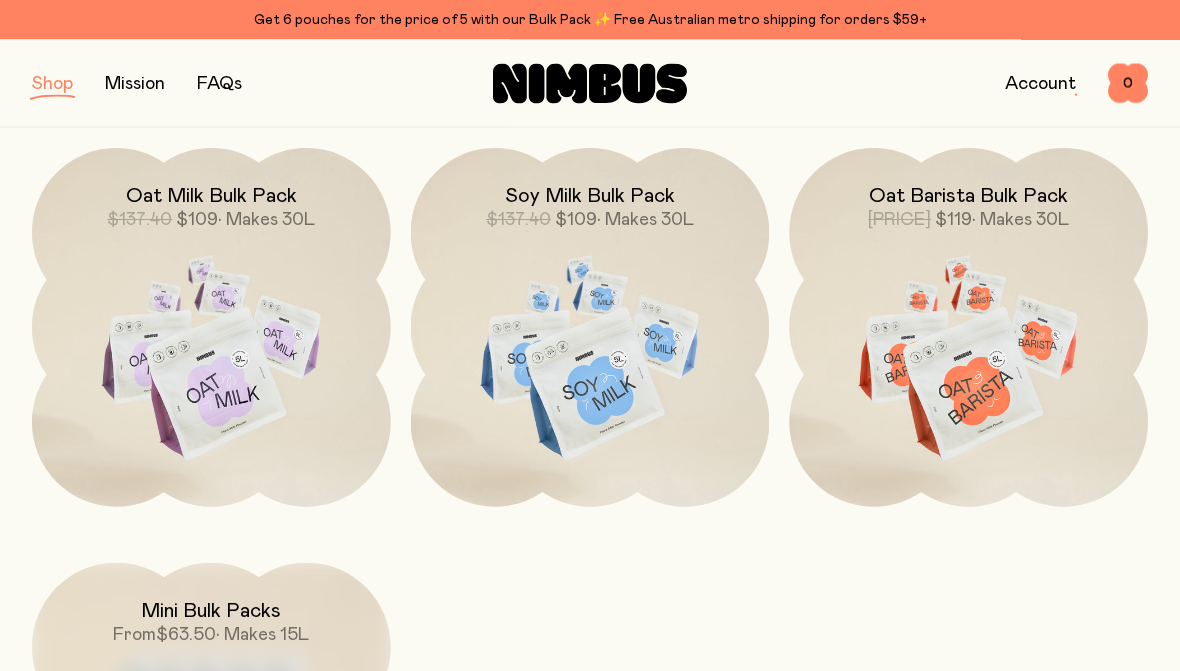 scroll, scrollTop: 1757, scrollLeft: 0, axis: vertical 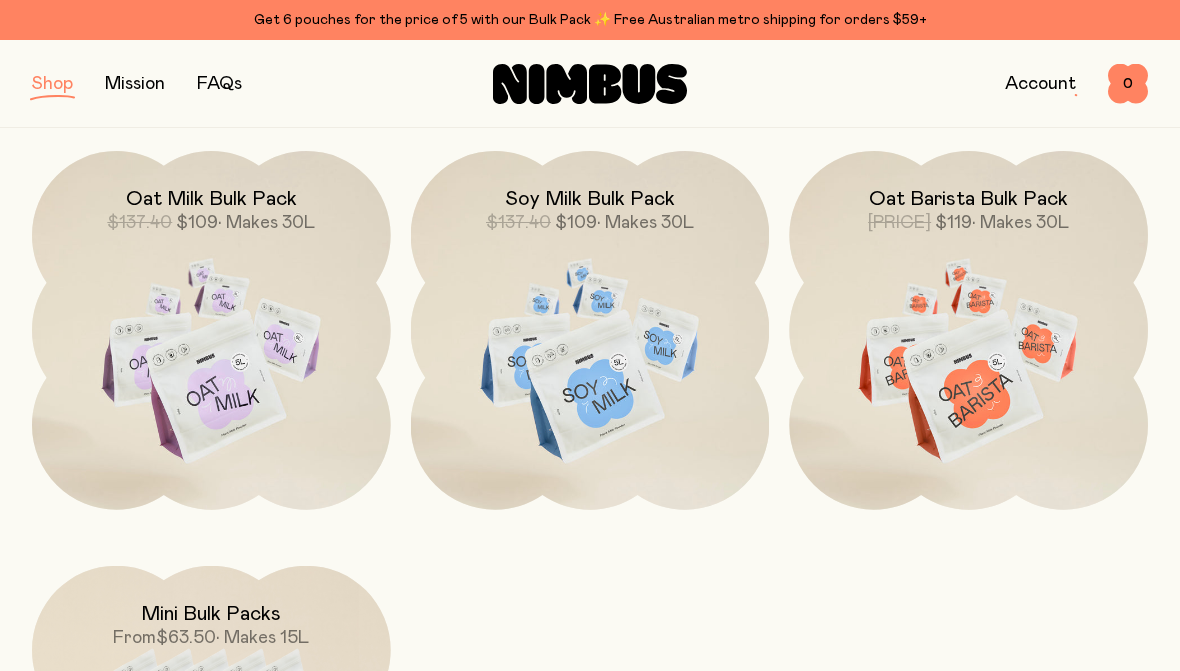 click at bounding box center (590, 361) 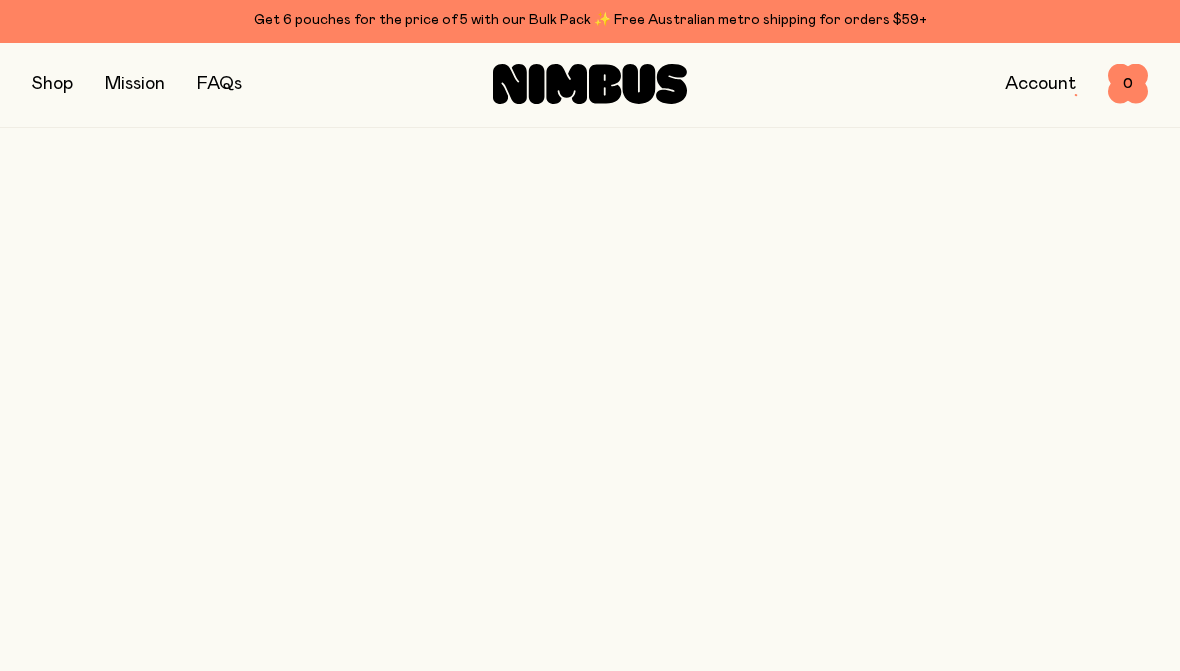 scroll, scrollTop: 0, scrollLeft: 0, axis: both 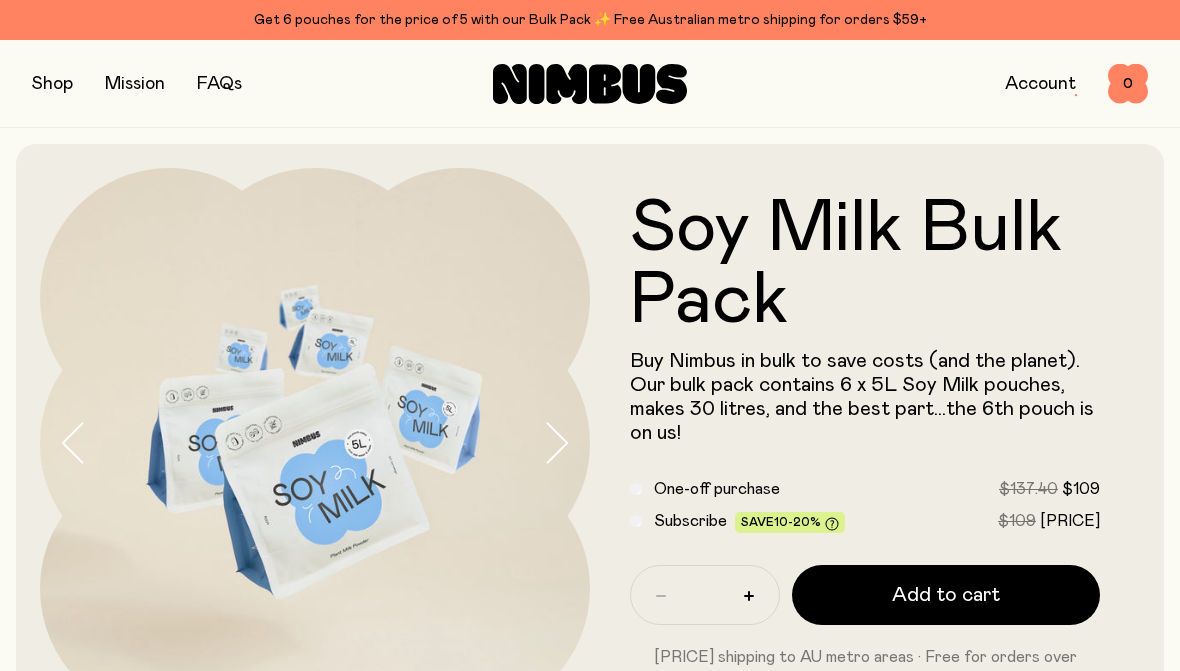 click on "Save  10-20%" 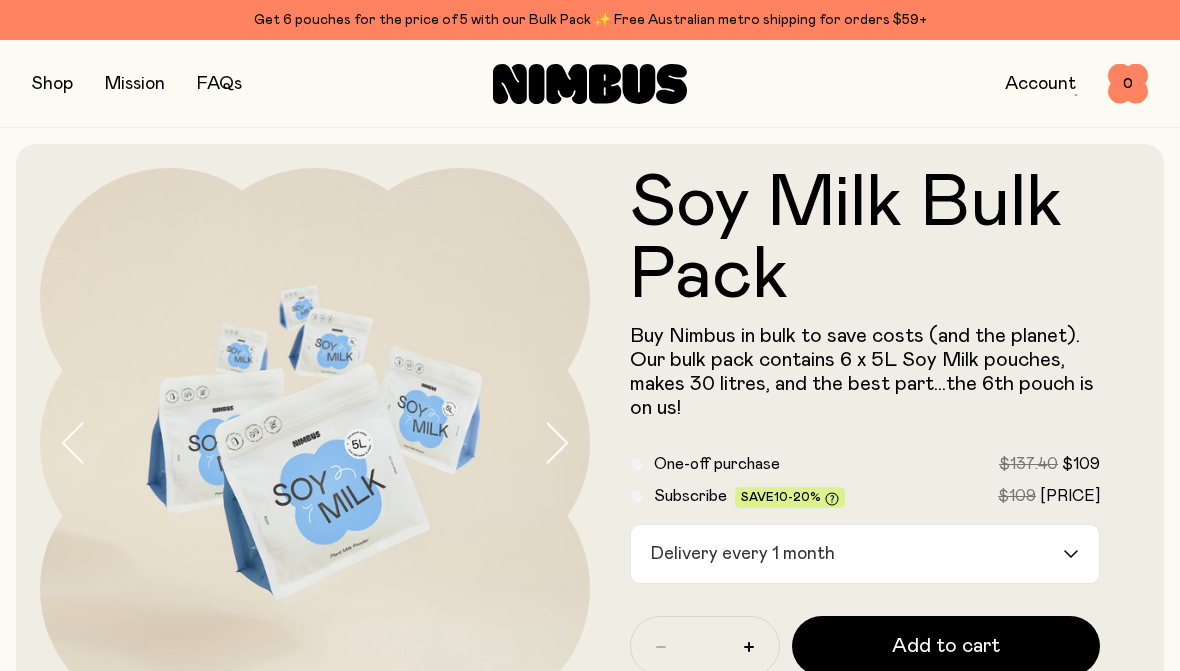 click on "Delivery every 1 month" at bounding box center [847, 554] 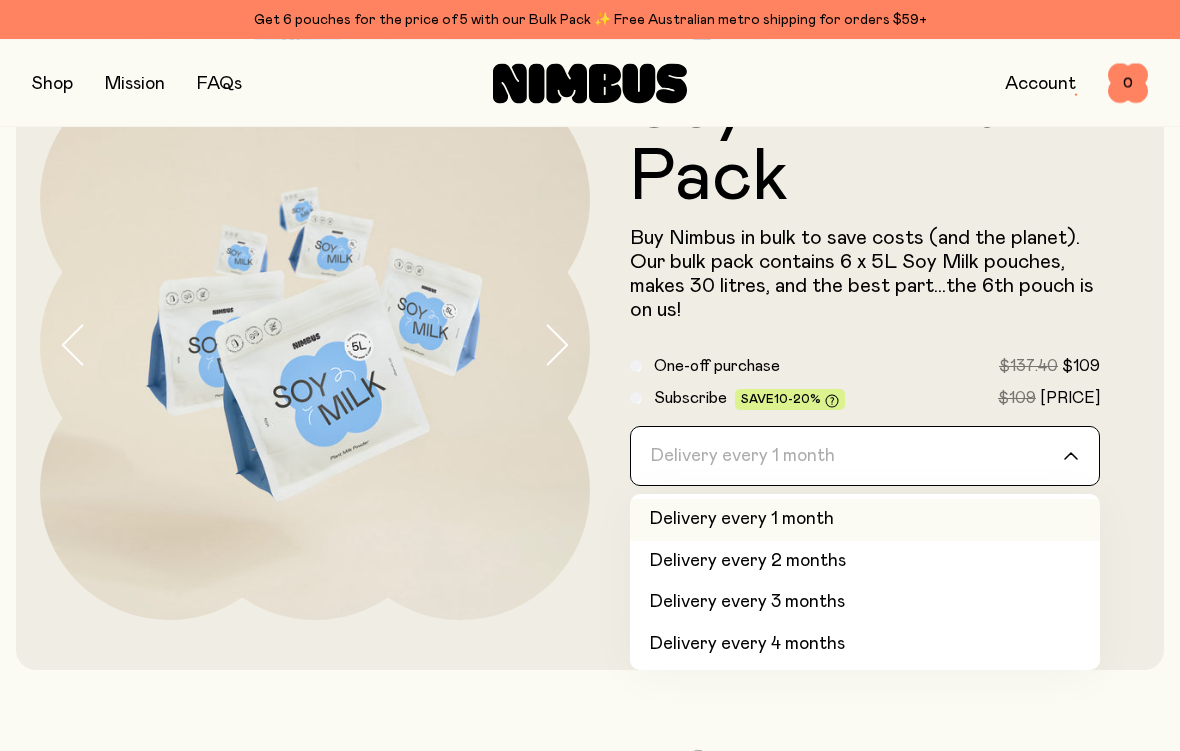 scroll, scrollTop: 98, scrollLeft: 0, axis: vertical 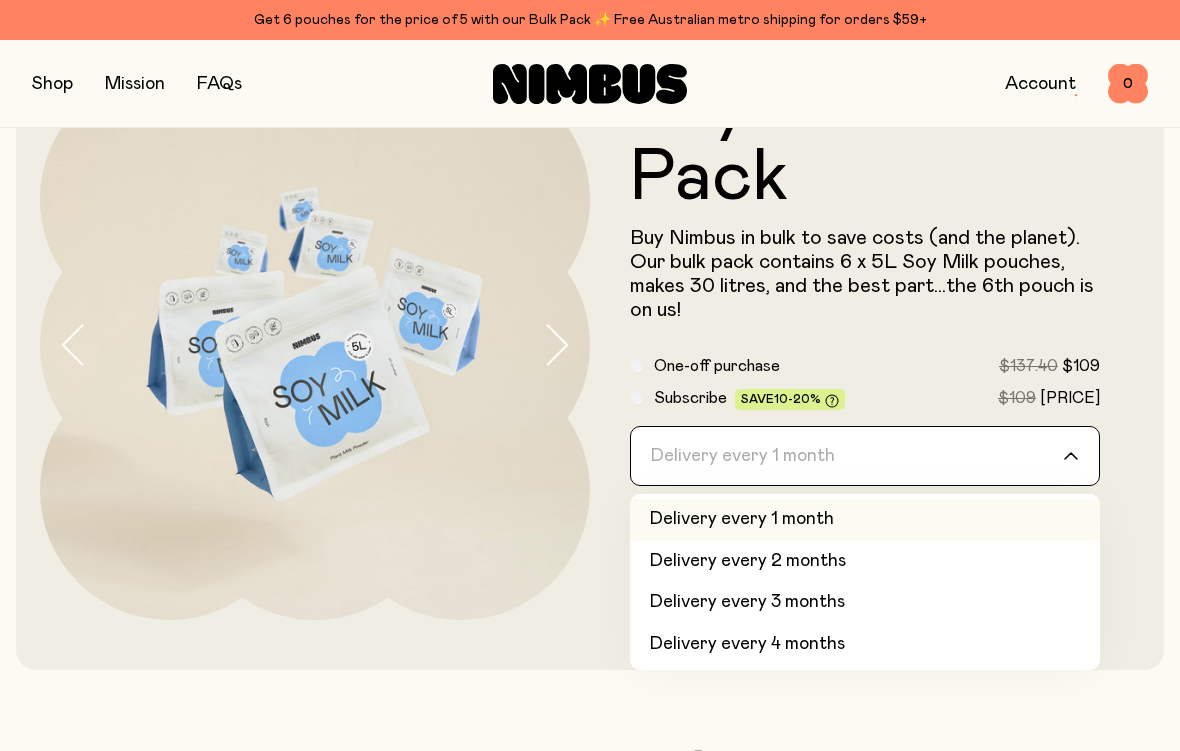 click on "One-off purchase [PRICE] [PRICE]" at bounding box center (877, 366) 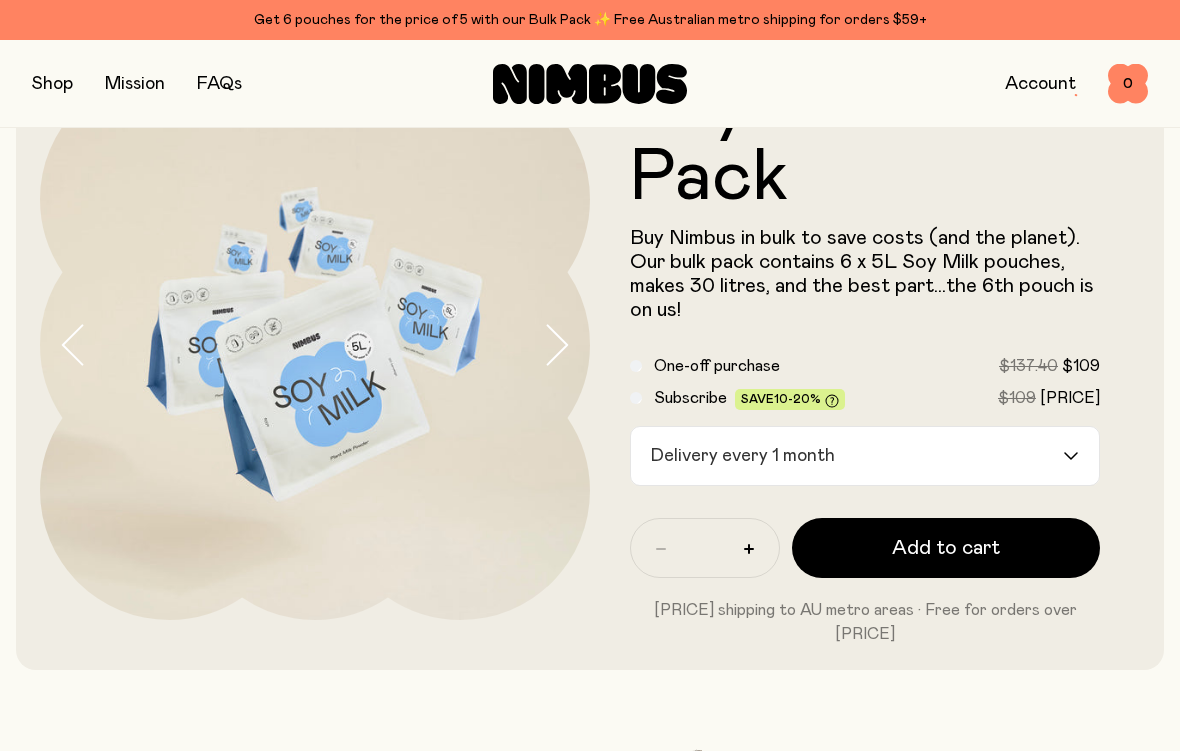 click 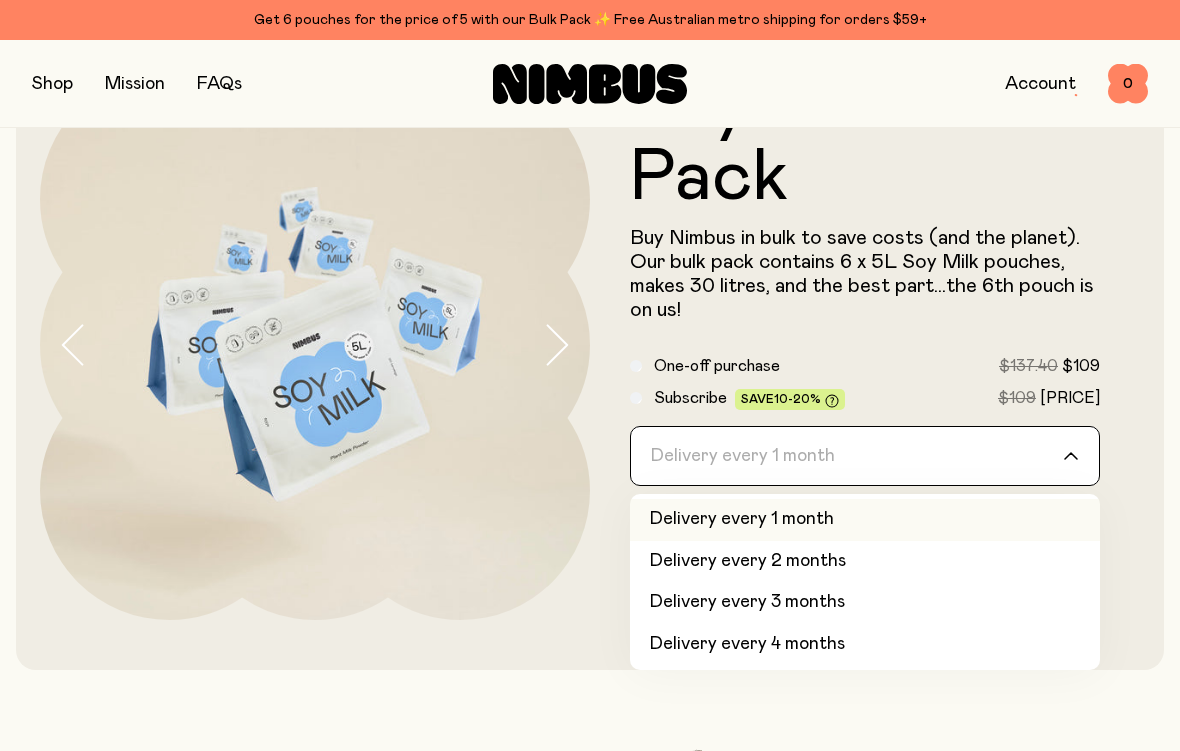click on "One-off purchase $137.40 $109" at bounding box center (877, 366) 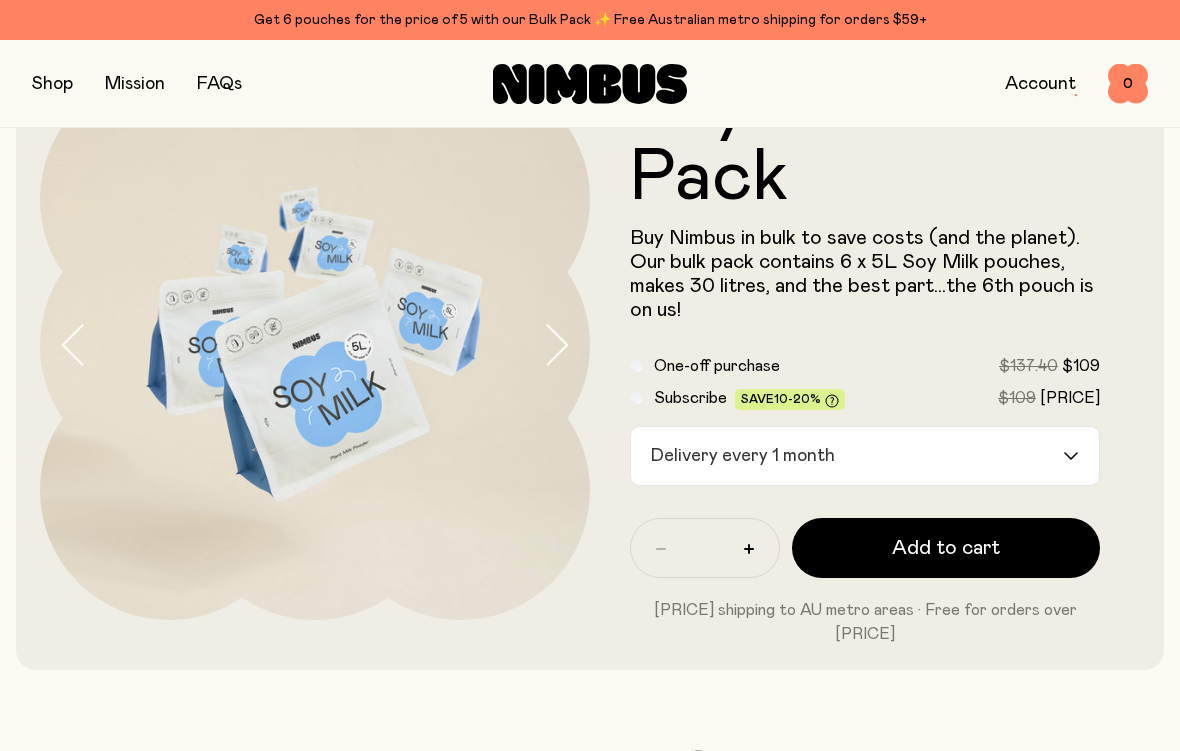 click on "Delivery every 1 month" at bounding box center [847, 456] 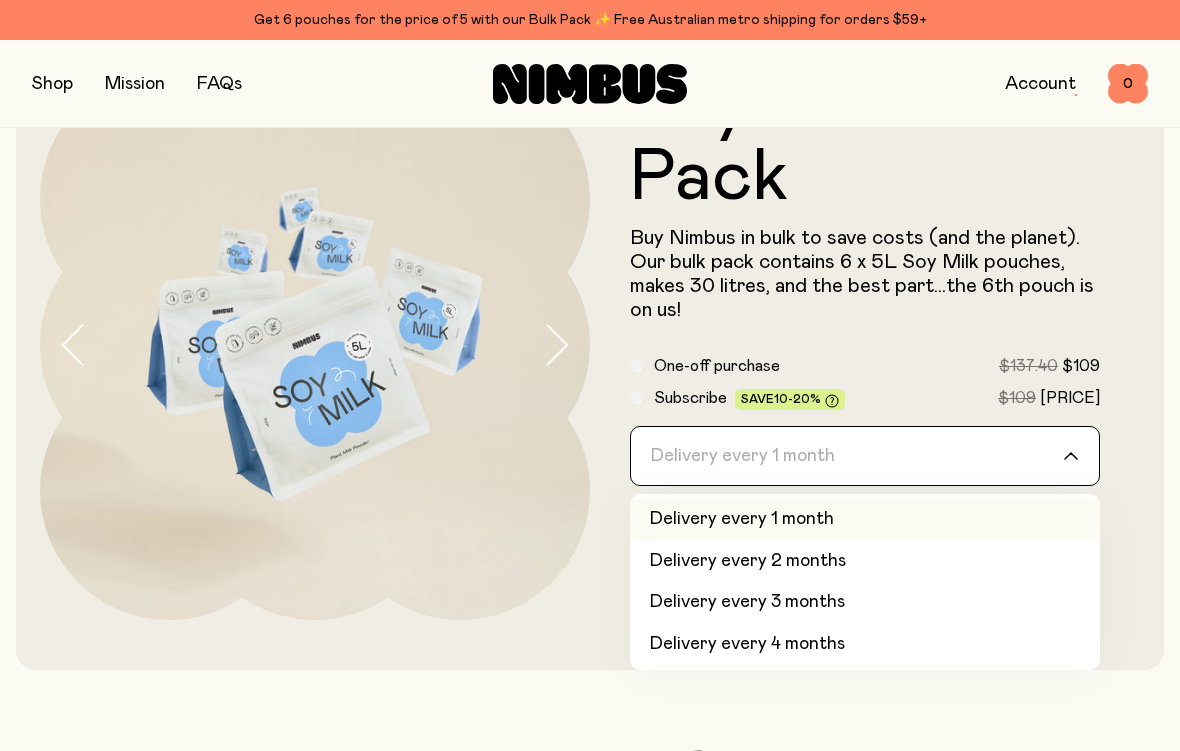 click on "Delivery every 2 months" 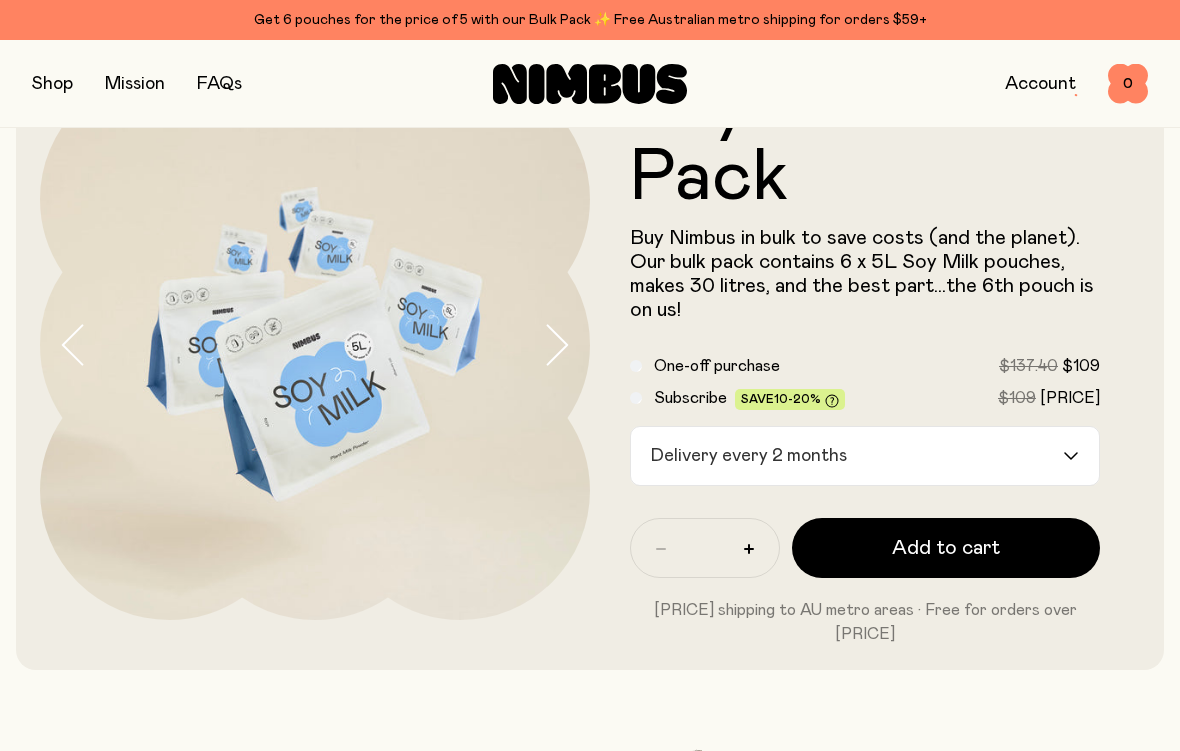 click on "Delivery every 2 months" at bounding box center [847, 456] 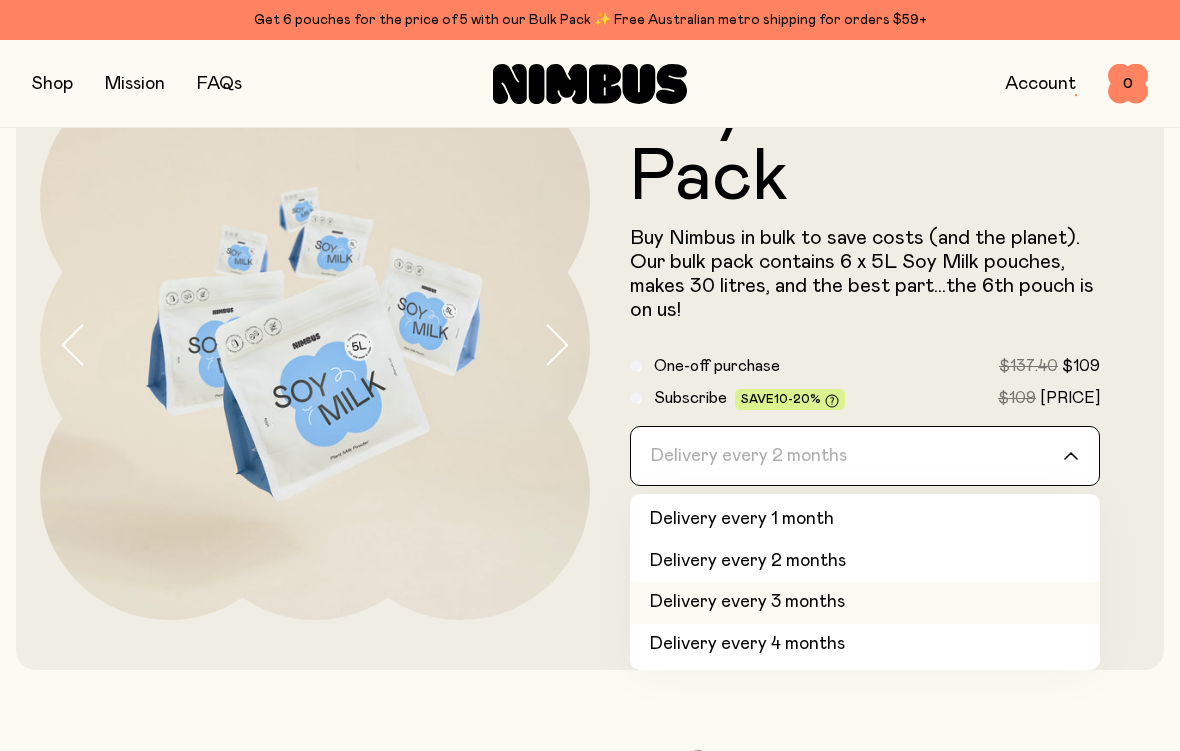 click on "Delivery every 3 months" 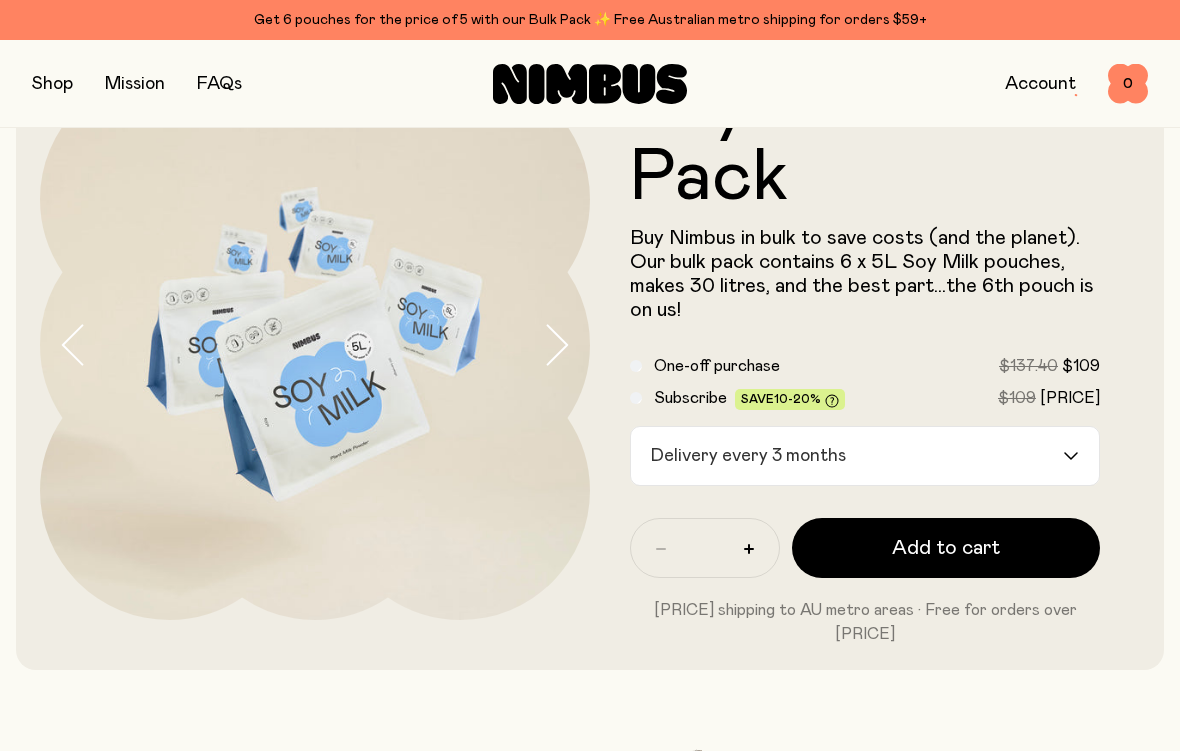 click on "Delivery every 3 months" at bounding box center [847, 456] 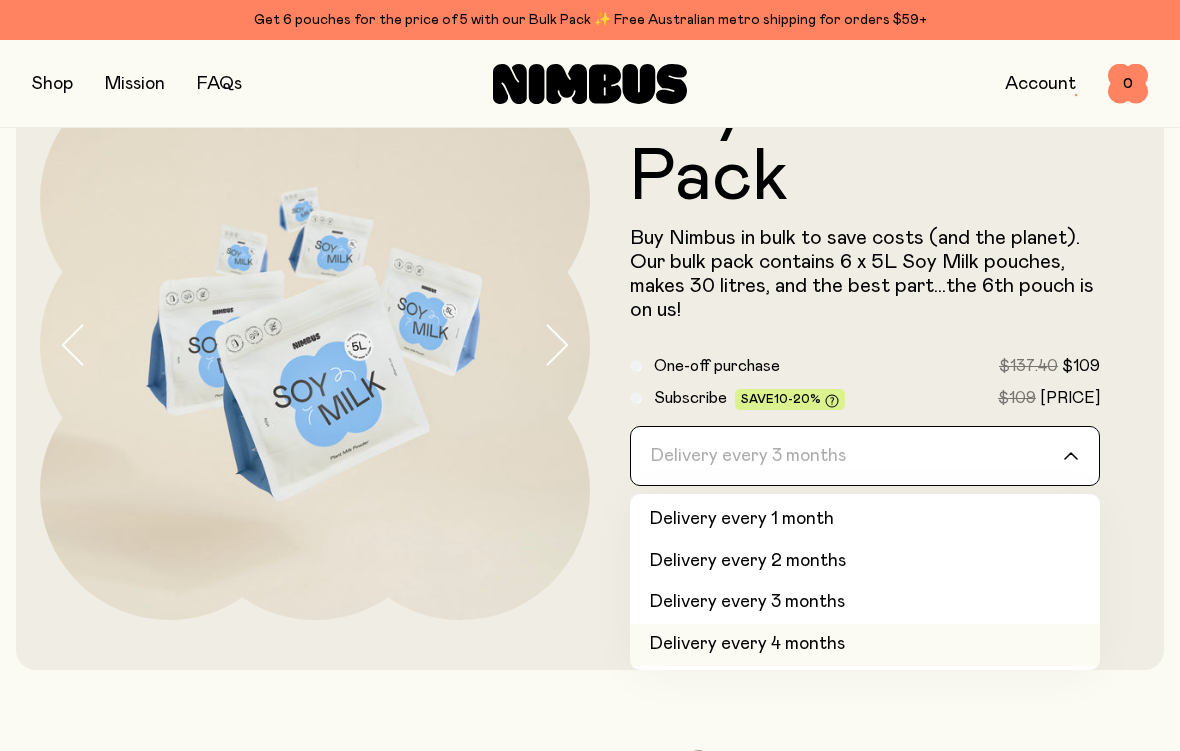 click on "Delivery every 4 months" 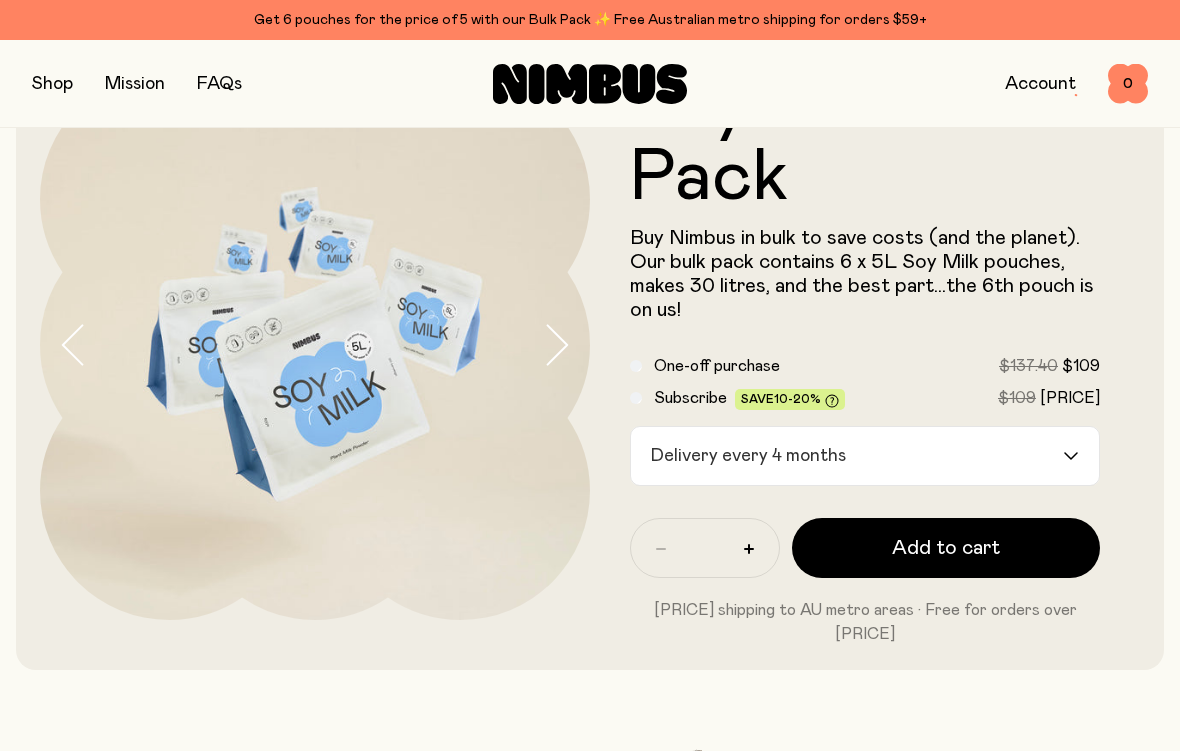 click 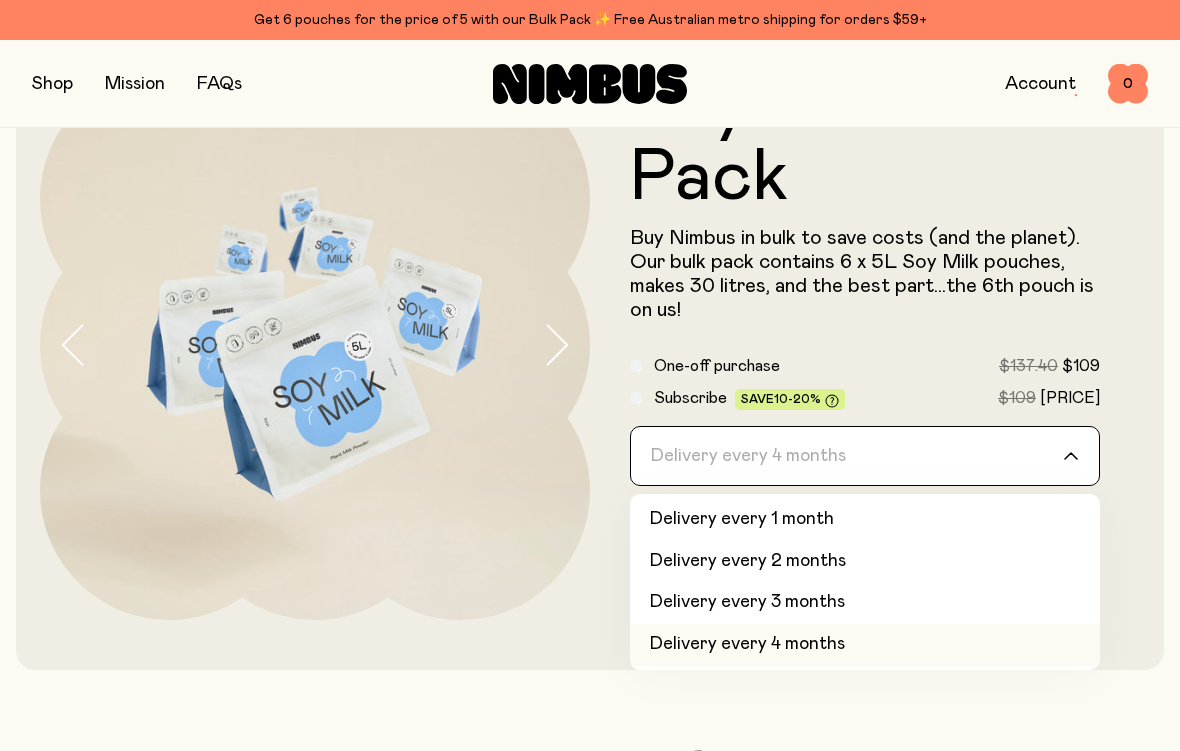 click on "Delivery every 1 month" 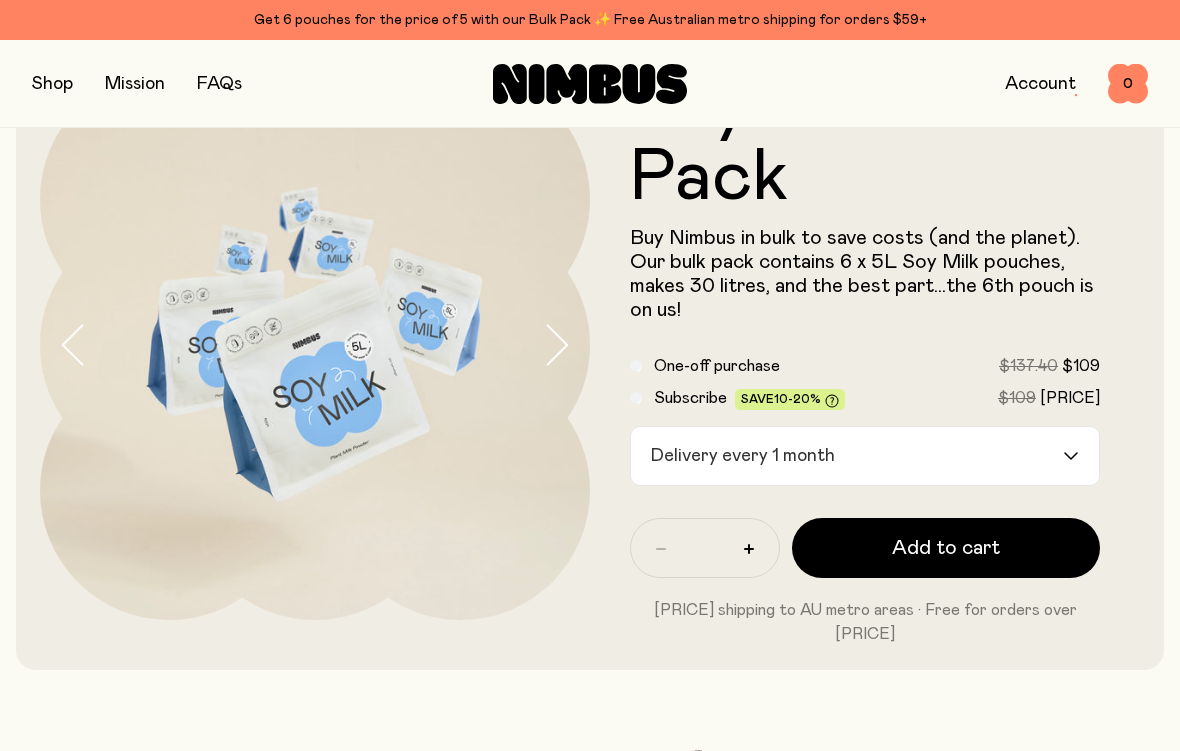 click on "Save  10-20%" 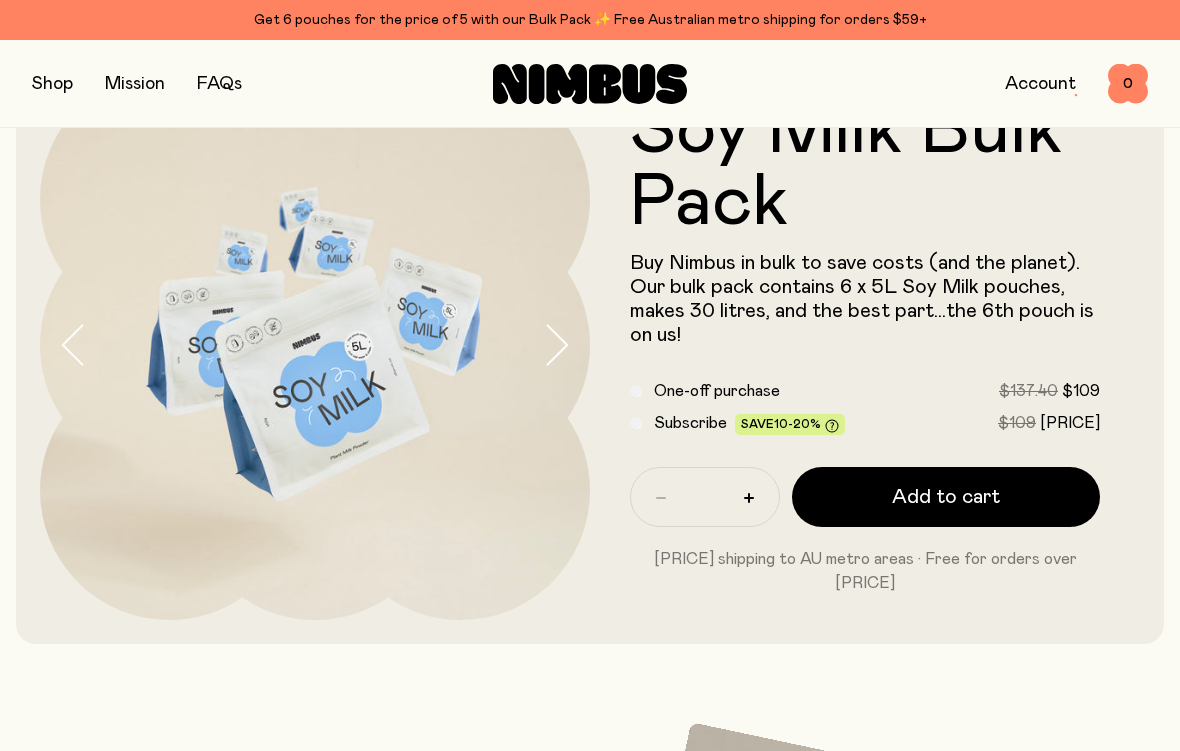 click on "Save  10-20%" at bounding box center [790, 425] 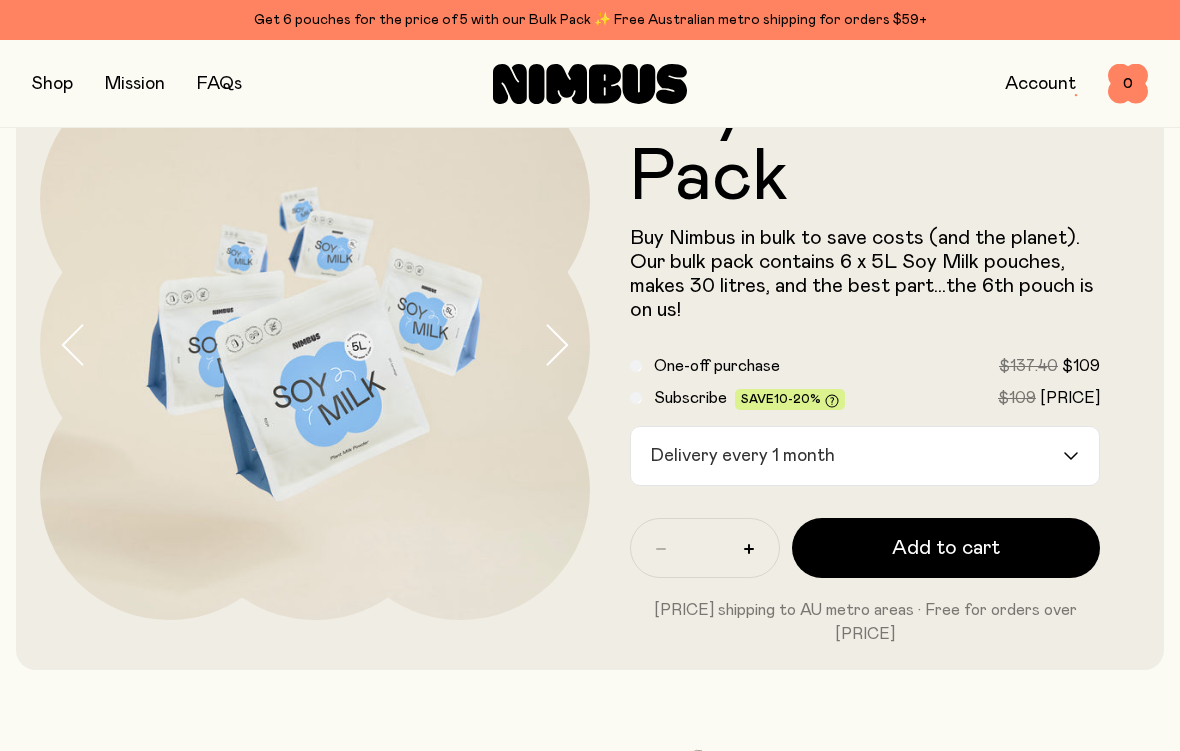 click on "Delivery every 1 month" at bounding box center (847, 456) 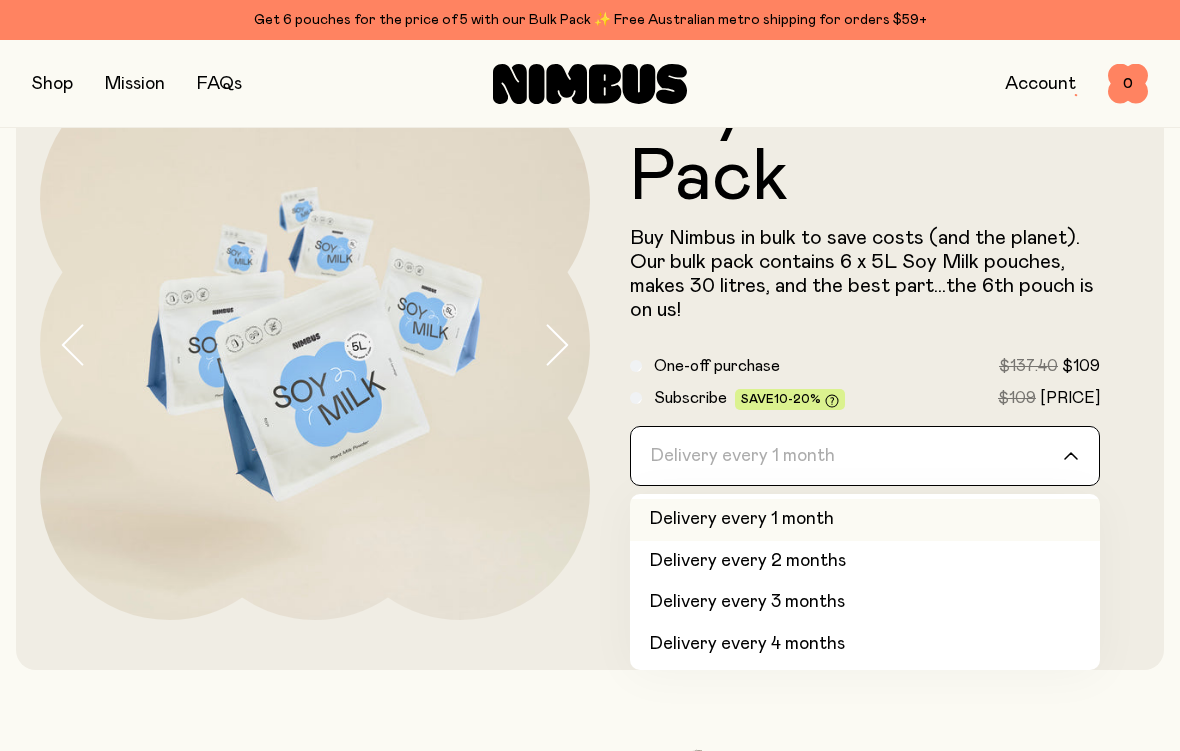 click on "10-20%" 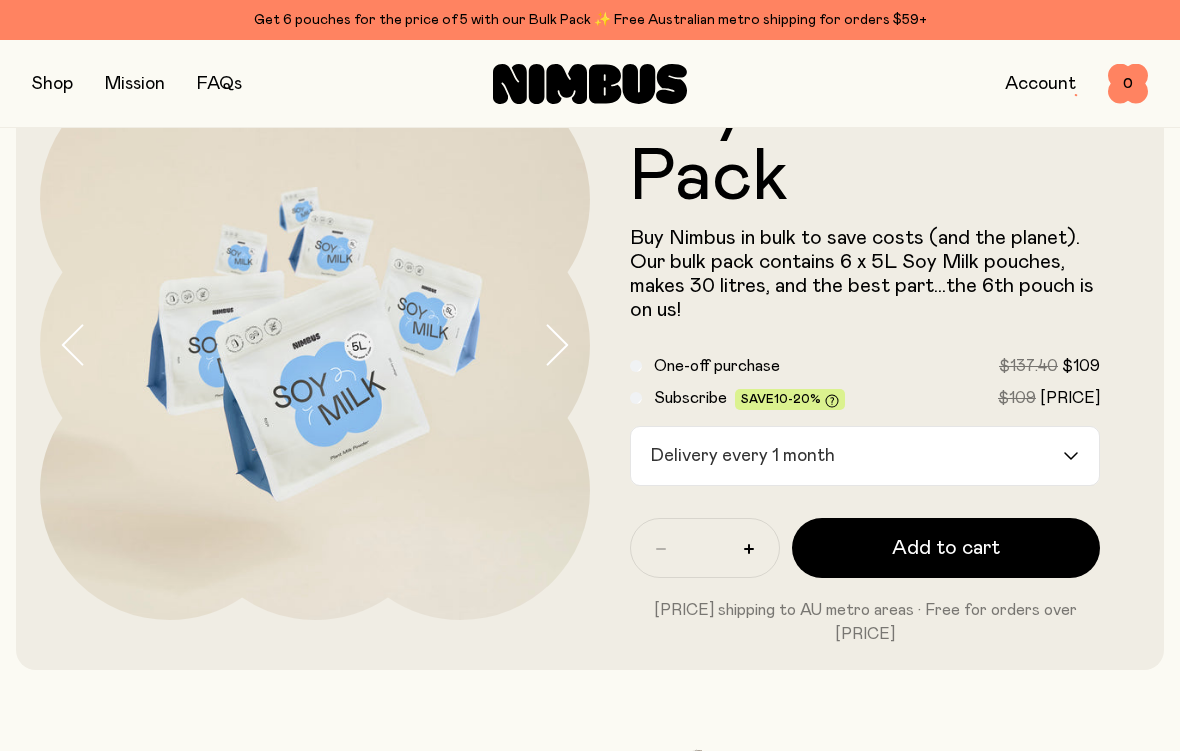 click 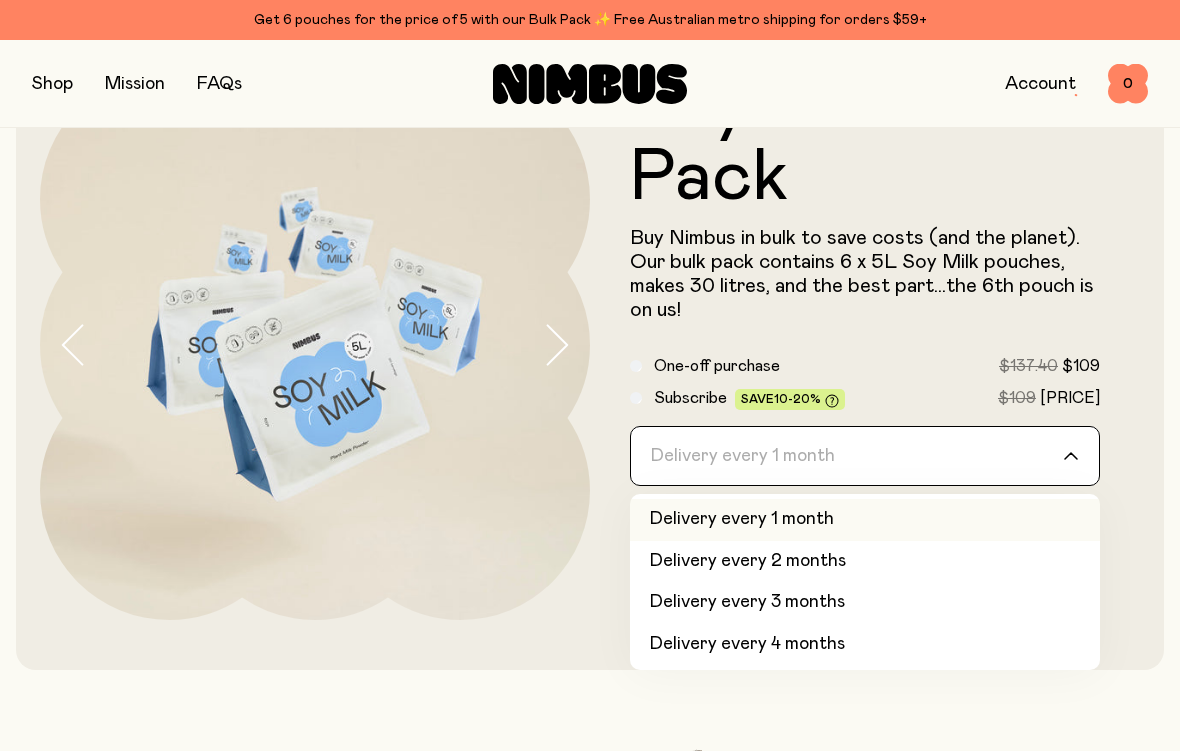 click on "Delivery every 1 month" 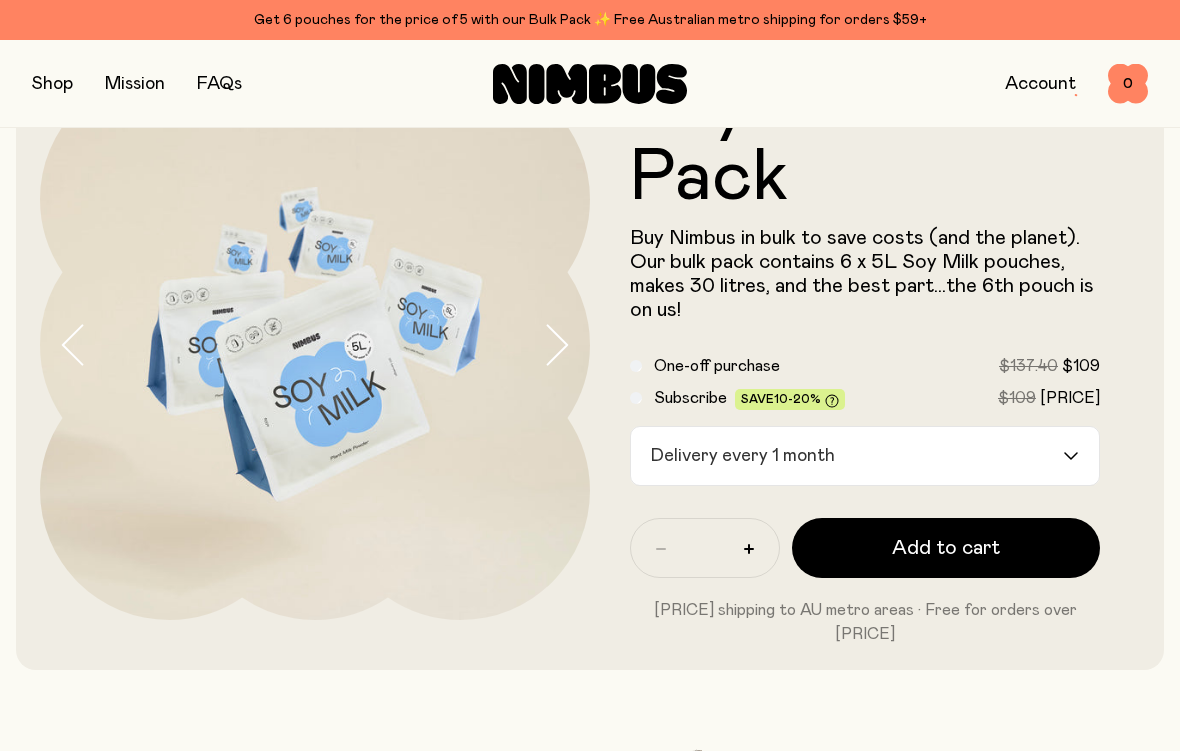 click 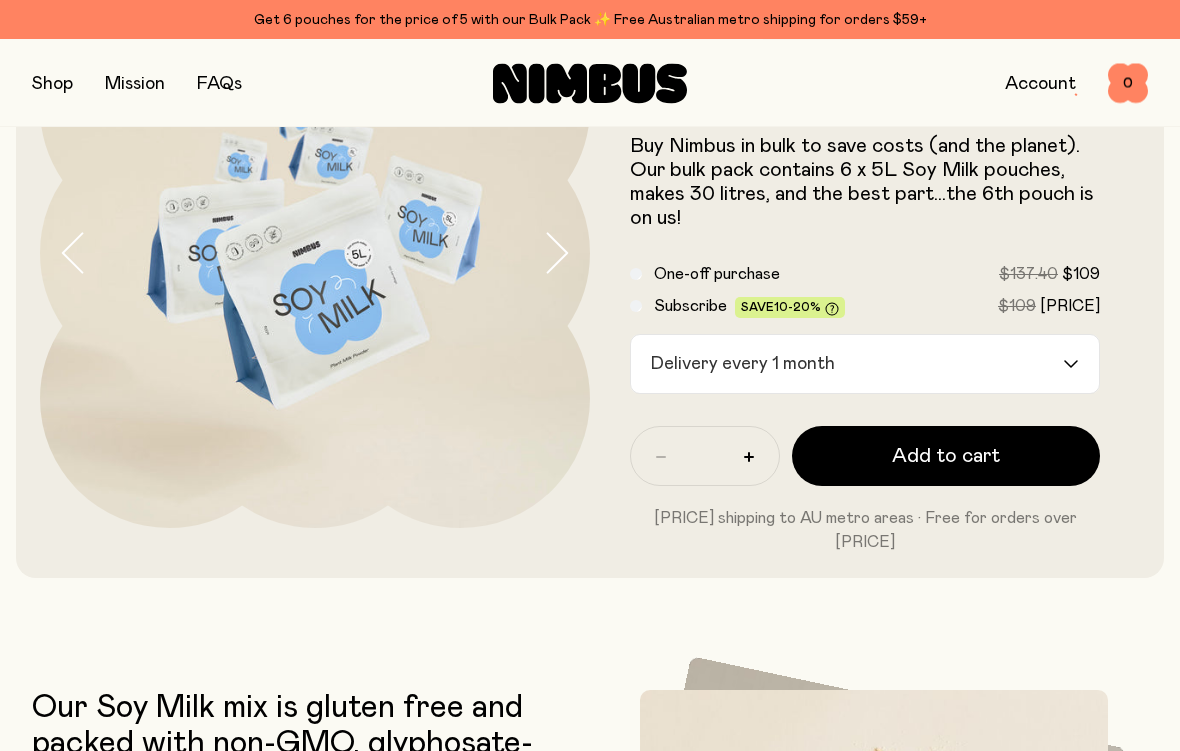 scroll, scrollTop: 199, scrollLeft: 0, axis: vertical 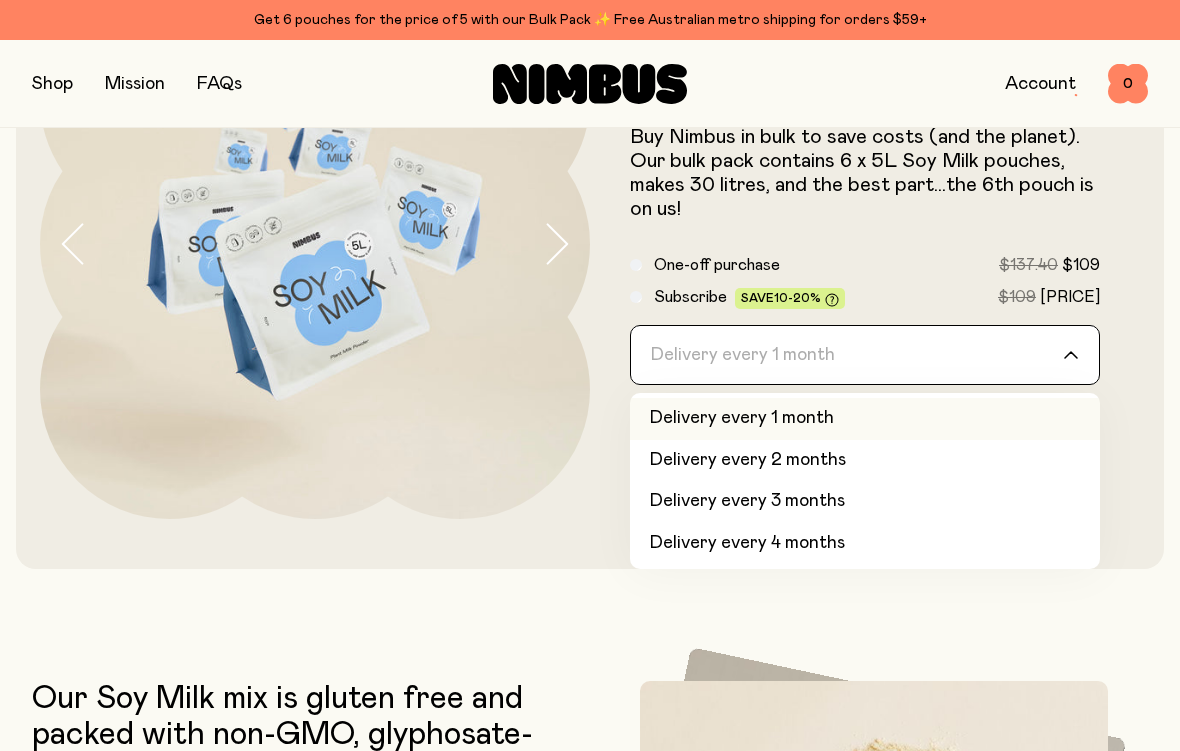 click on "Delivery every 1 month" 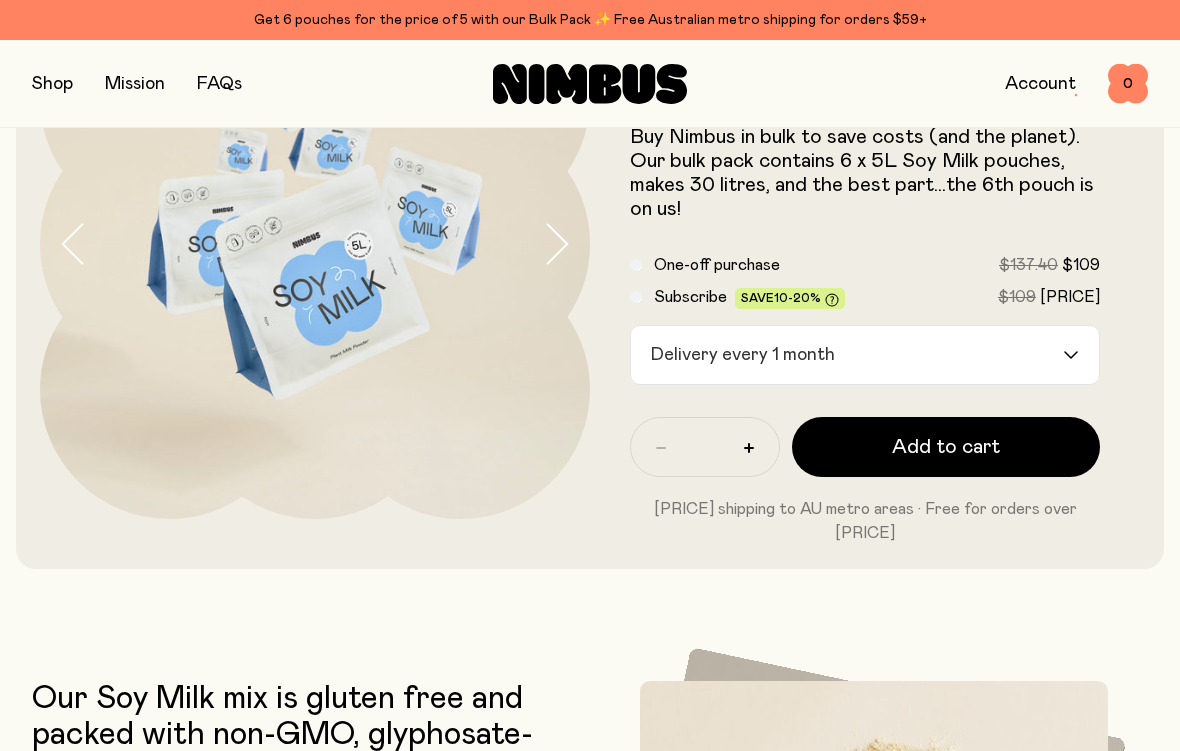 click on "Add to cart" at bounding box center (946, 447) 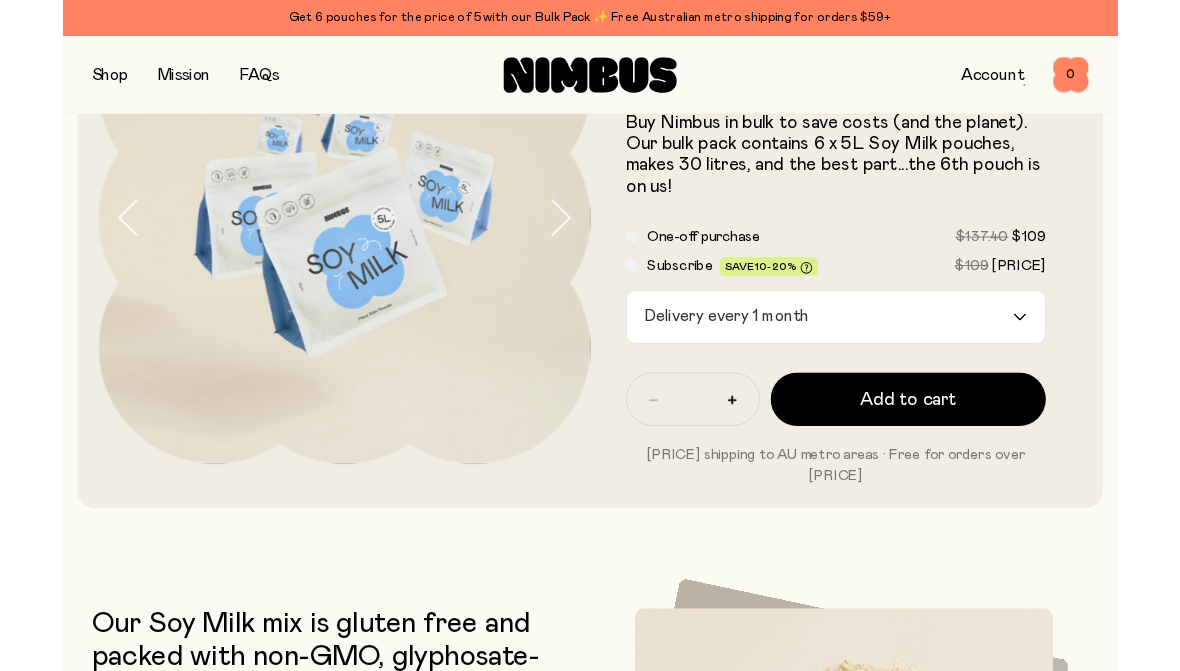 scroll, scrollTop: 0, scrollLeft: 0, axis: both 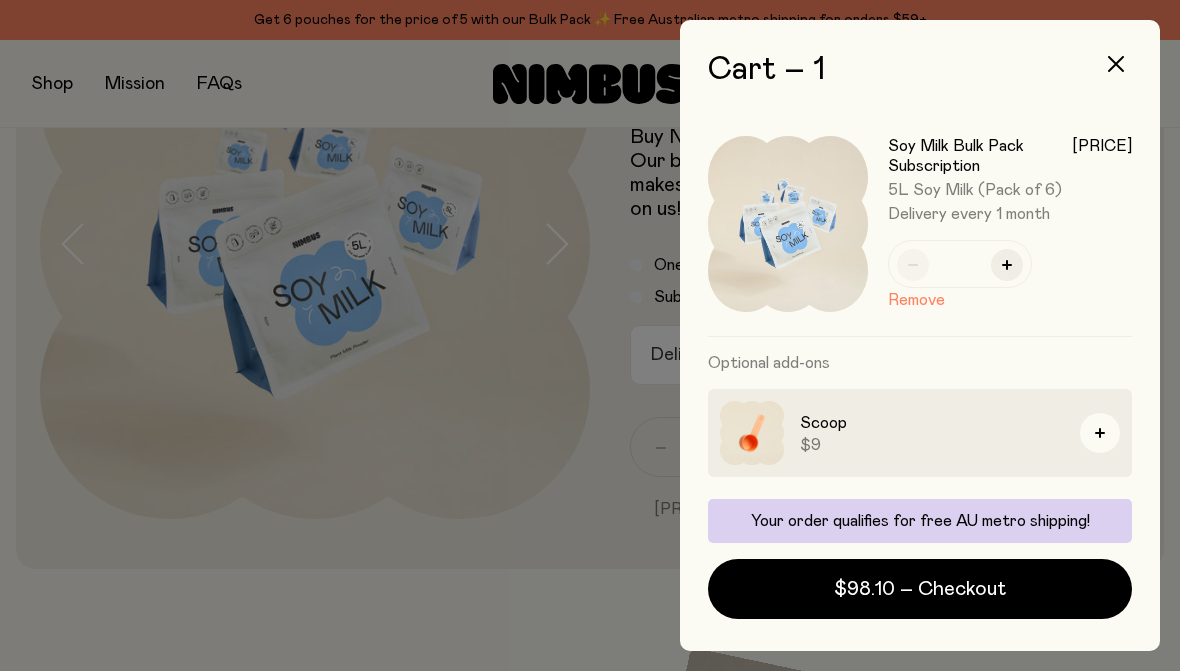 click on "$98.10 – Checkout" at bounding box center [920, 589] 